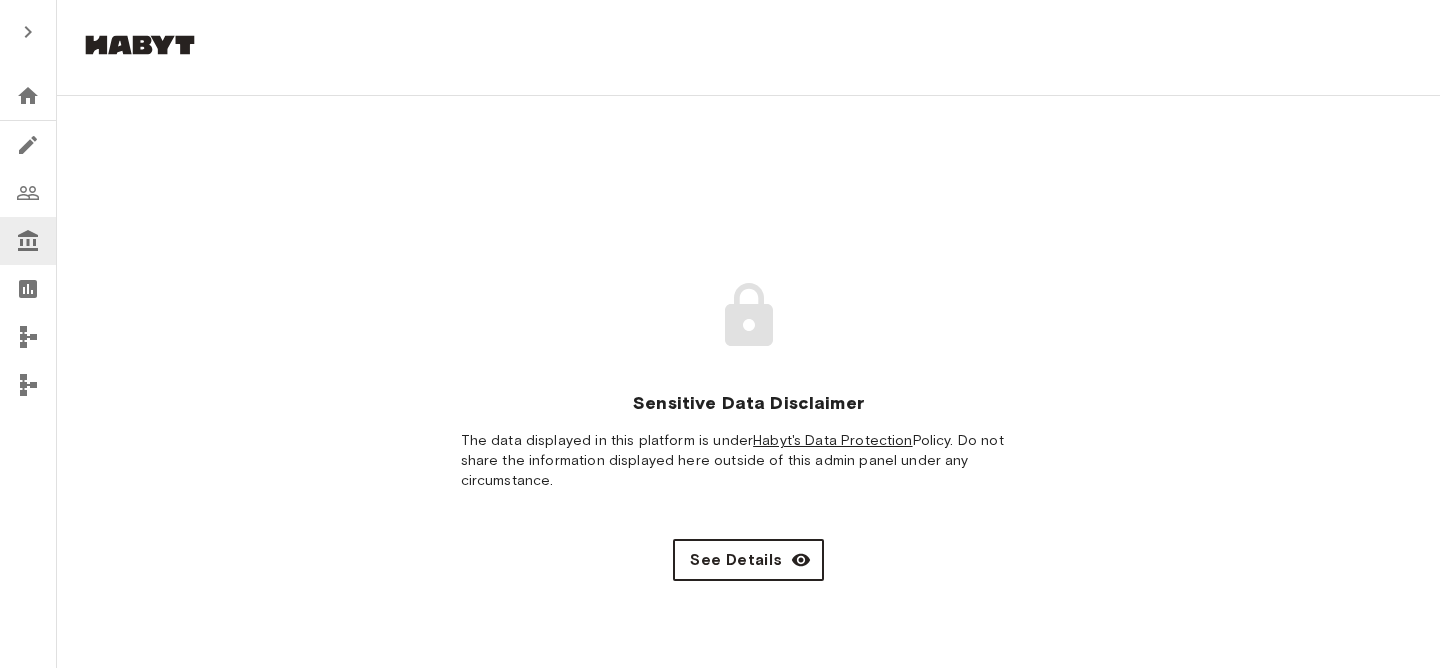 scroll, scrollTop: 0, scrollLeft: 0, axis: both 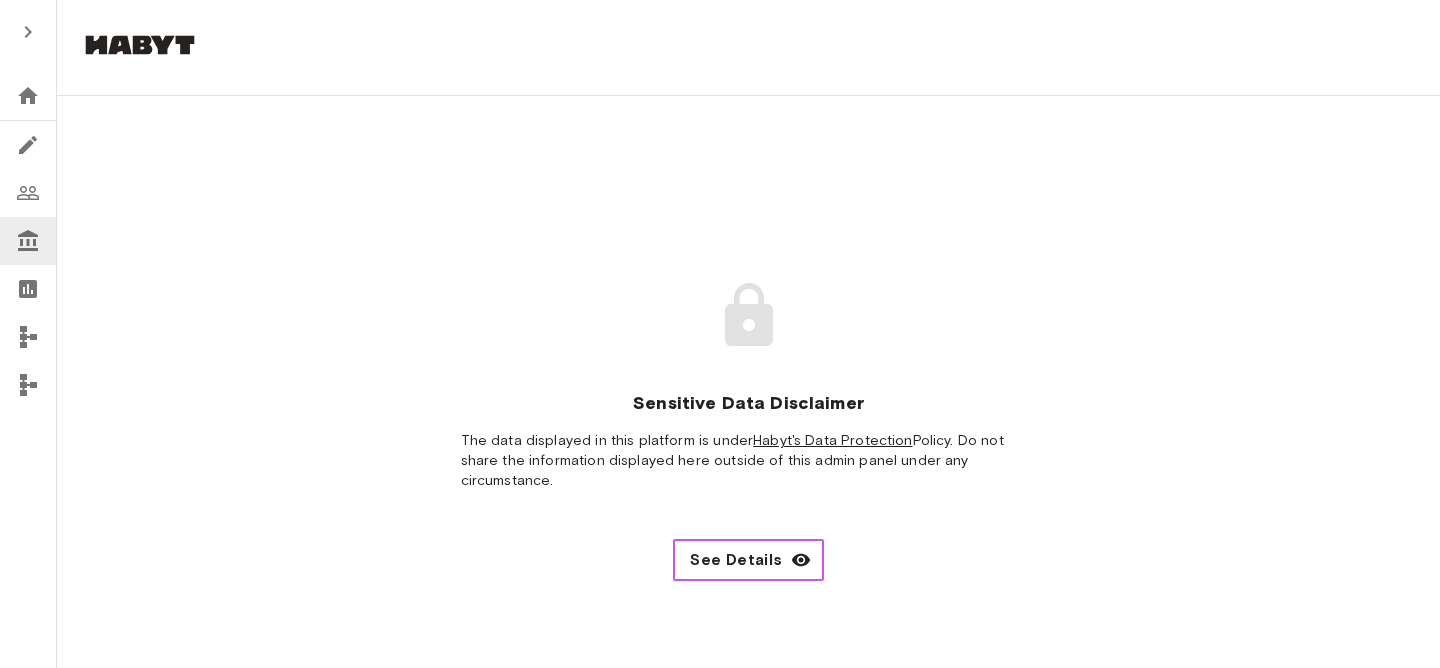 click on "See Details" at bounding box center (736, 560) 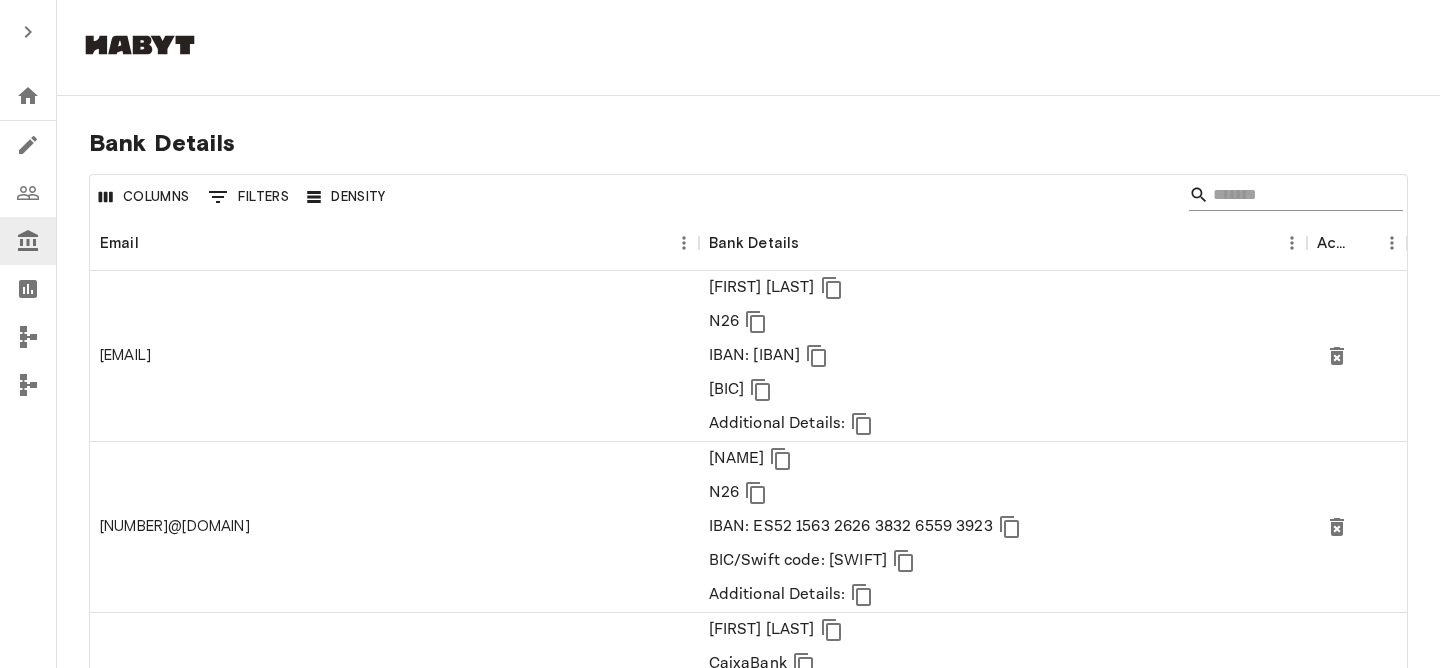 click at bounding box center [1293, 195] 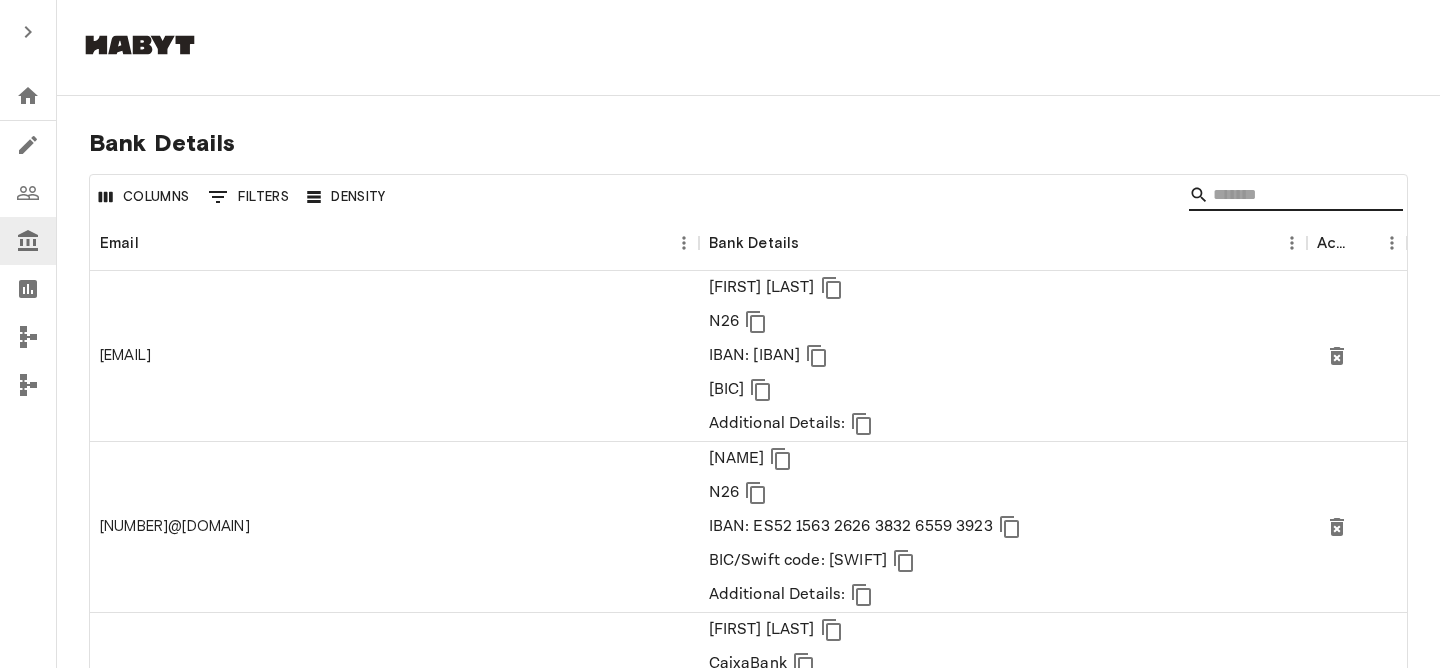 paste on "**********" 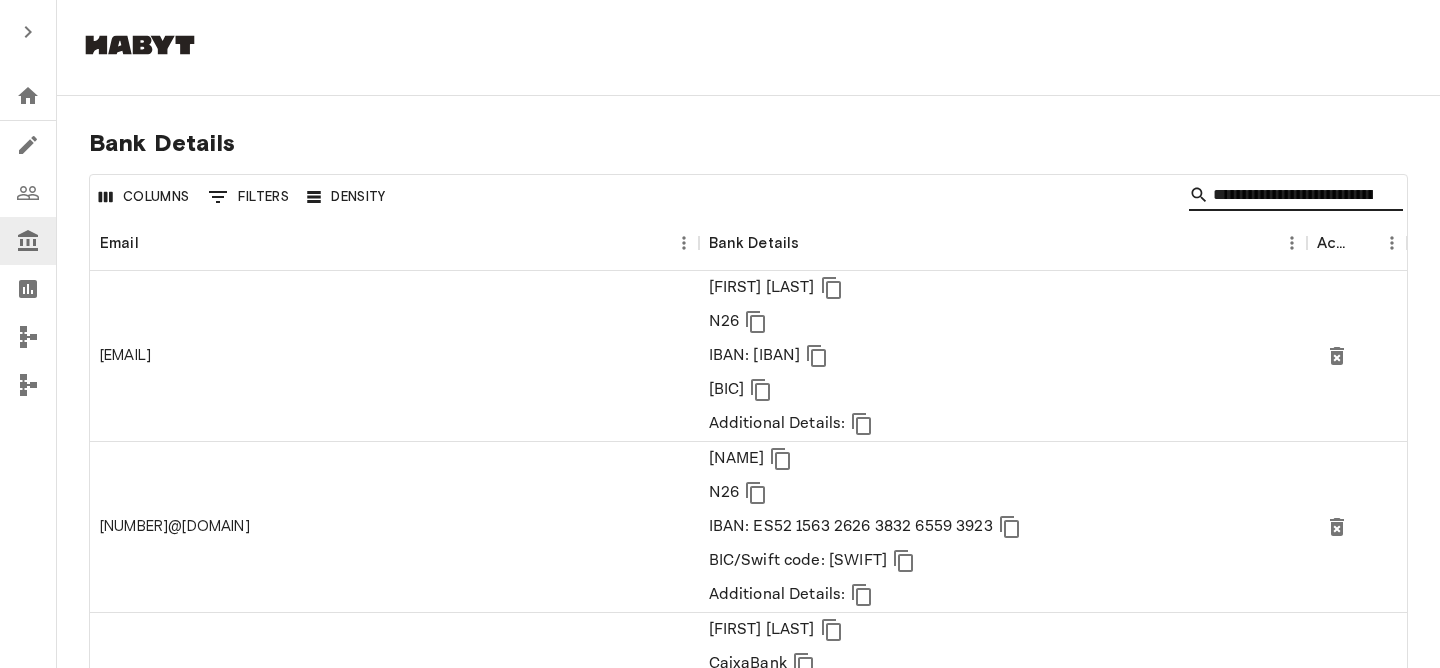 scroll, scrollTop: 0, scrollLeft: 66, axis: horizontal 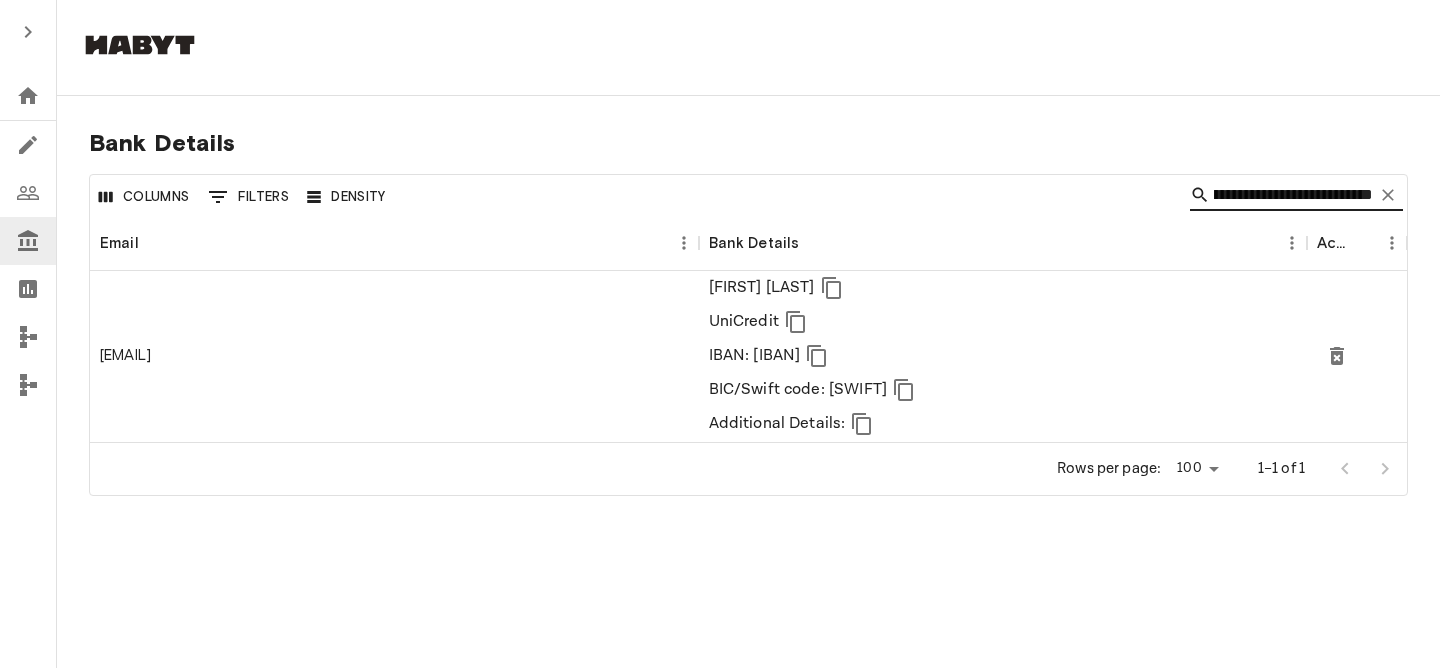 type on "**********" 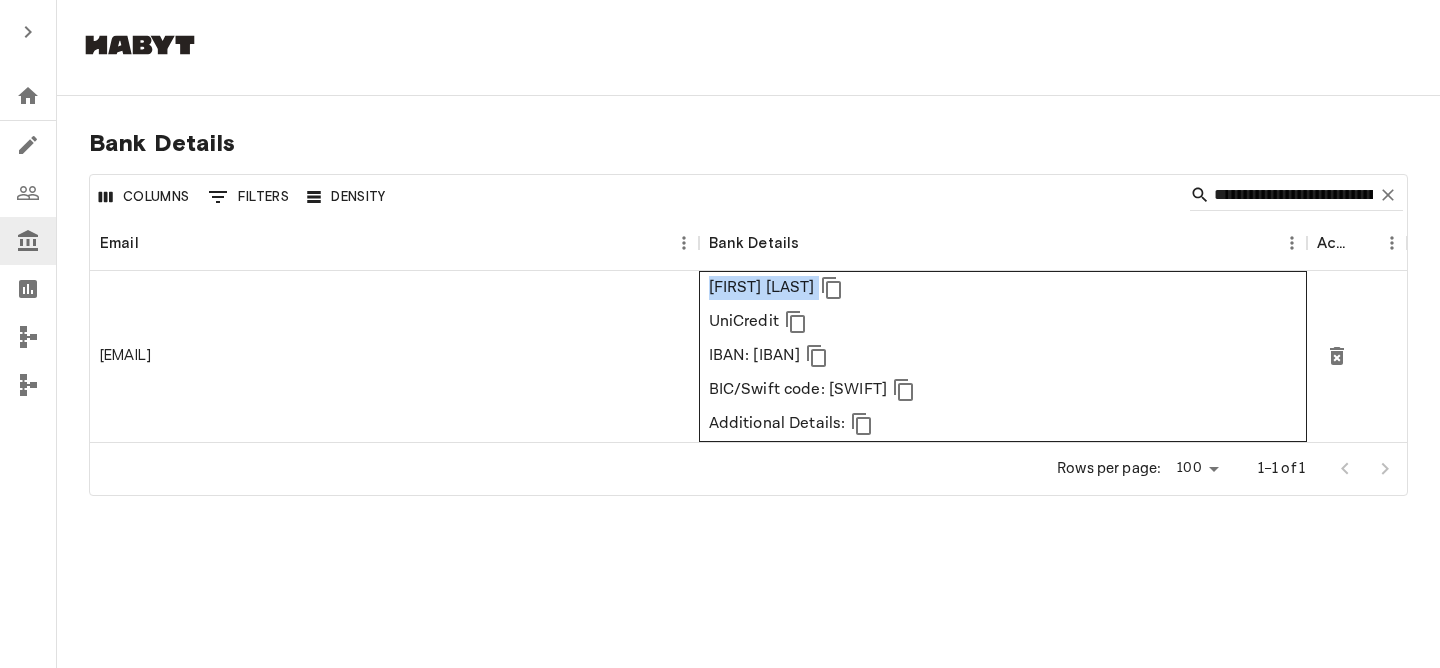 drag, startPoint x: 711, startPoint y: 287, endPoint x: 705, endPoint y: 317, distance: 30.594116 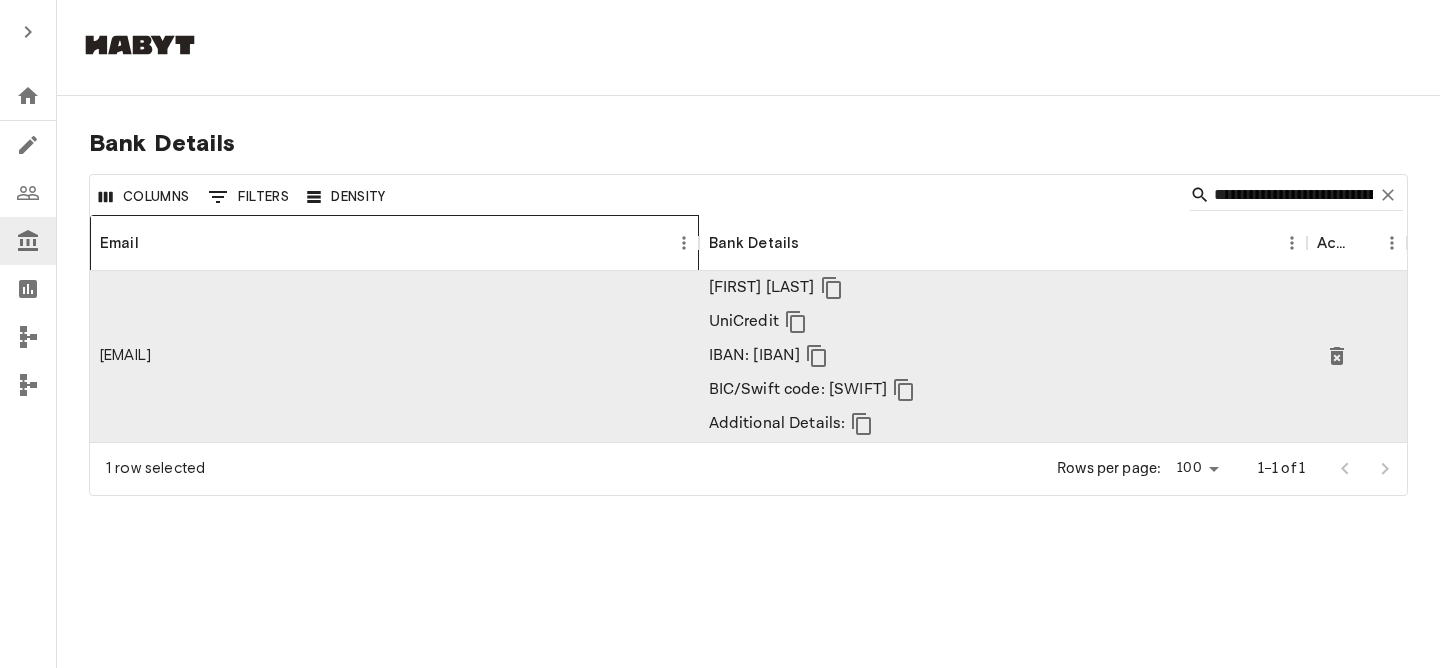 click on "Email" at bounding box center (384, 243) 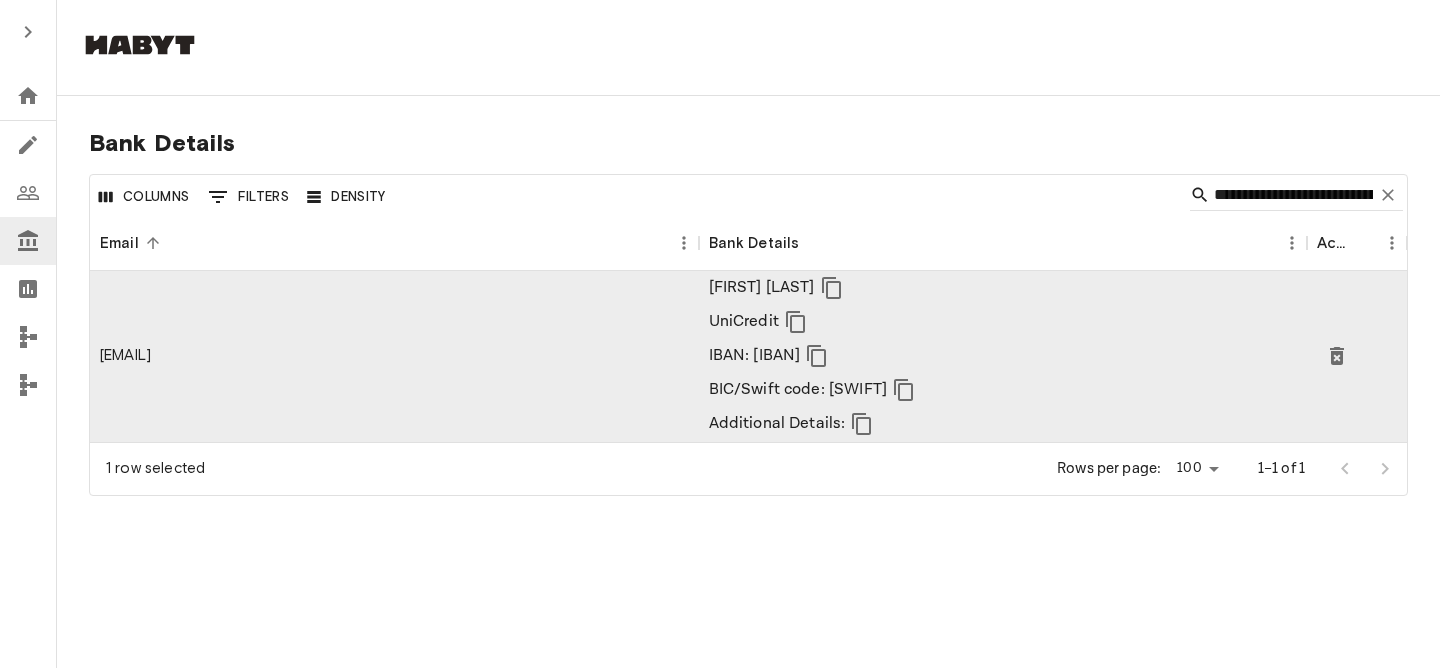 click on "Bank Details" at bounding box center (748, 143) 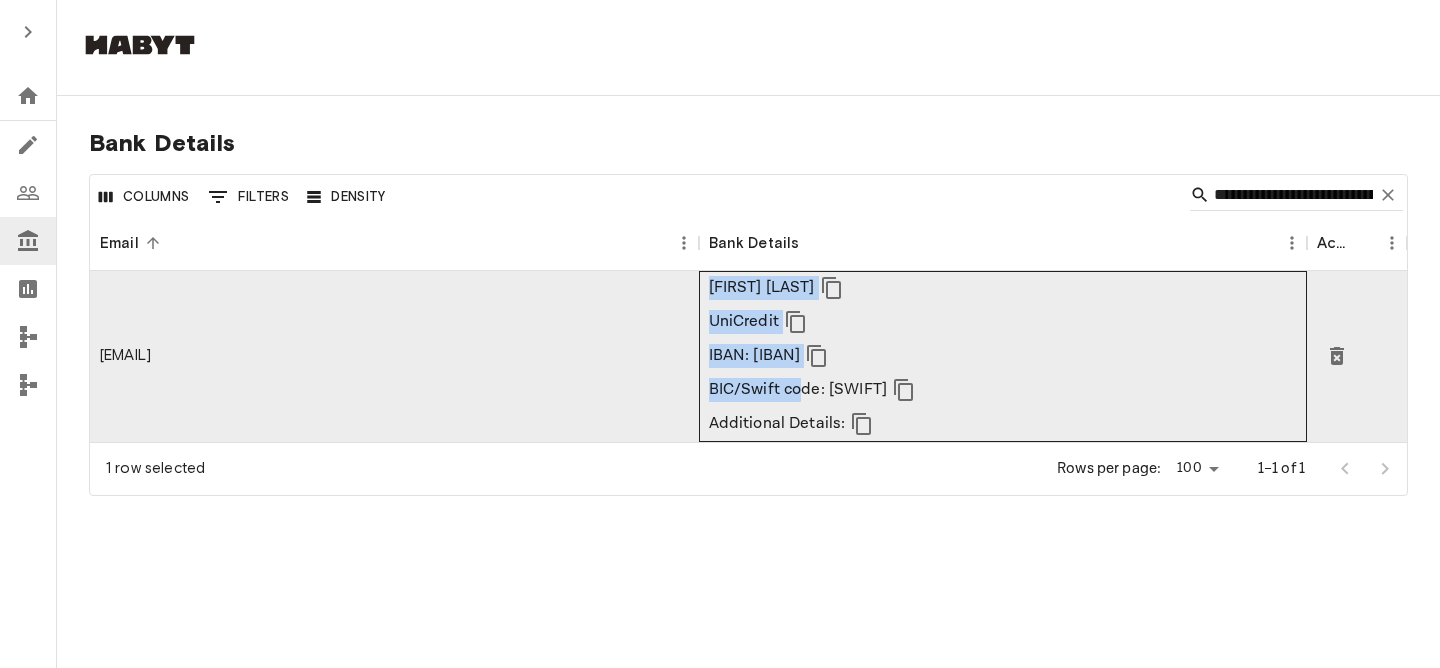 drag, startPoint x: 711, startPoint y: 286, endPoint x: 799, endPoint y: 381, distance: 129.49518 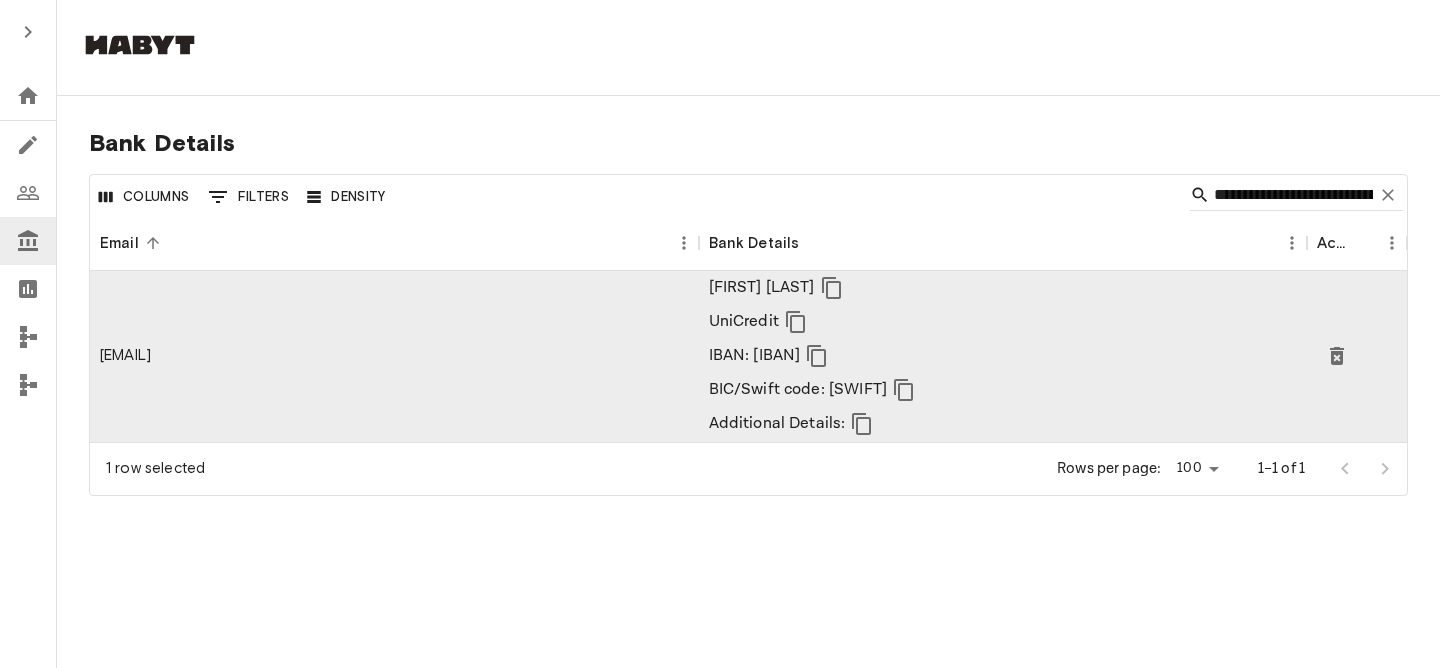 click on "IBAN: [IBAN] BIC/Swift code: [SWIFT] Email: [EMAIL]" at bounding box center (720, 382) 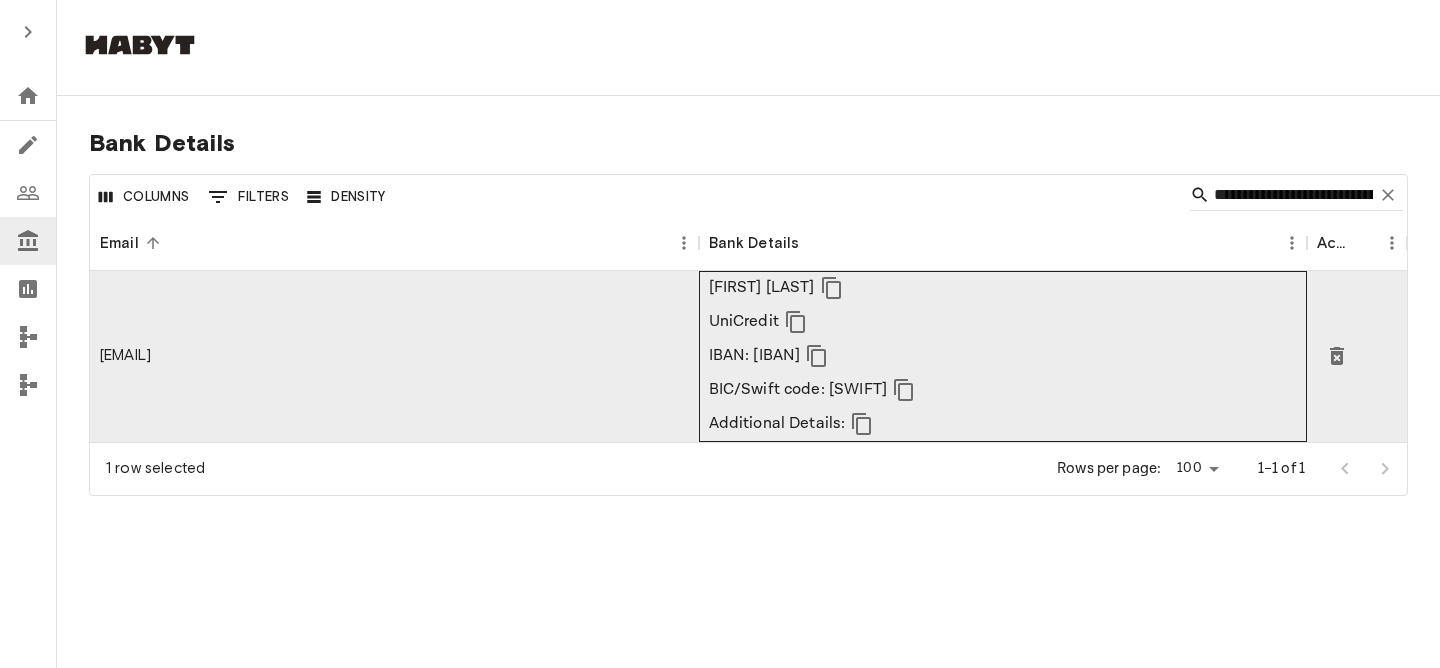 drag, startPoint x: 710, startPoint y: 286, endPoint x: 829, endPoint y: 365, distance: 142.83557 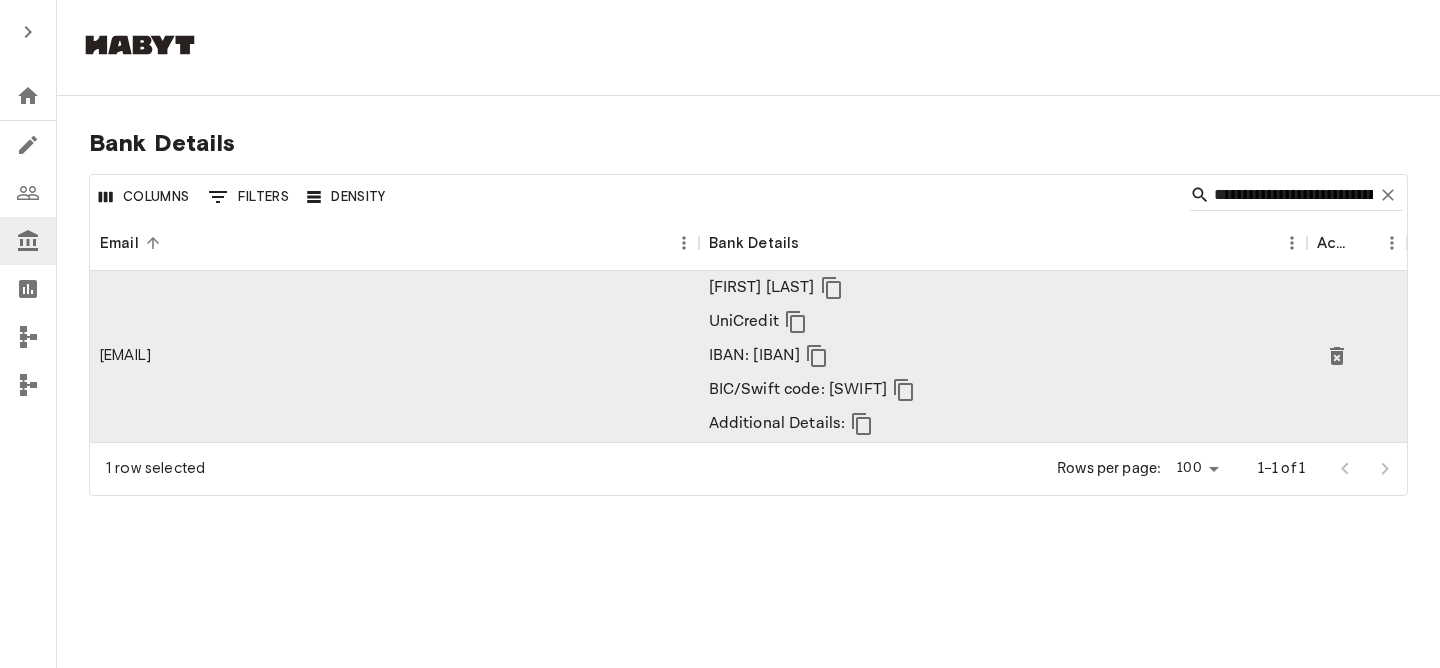 click on "IBAN: [IBAN] BIC/Swift code: [SWIFT] Email: [EMAIL]" at bounding box center (720, 382) 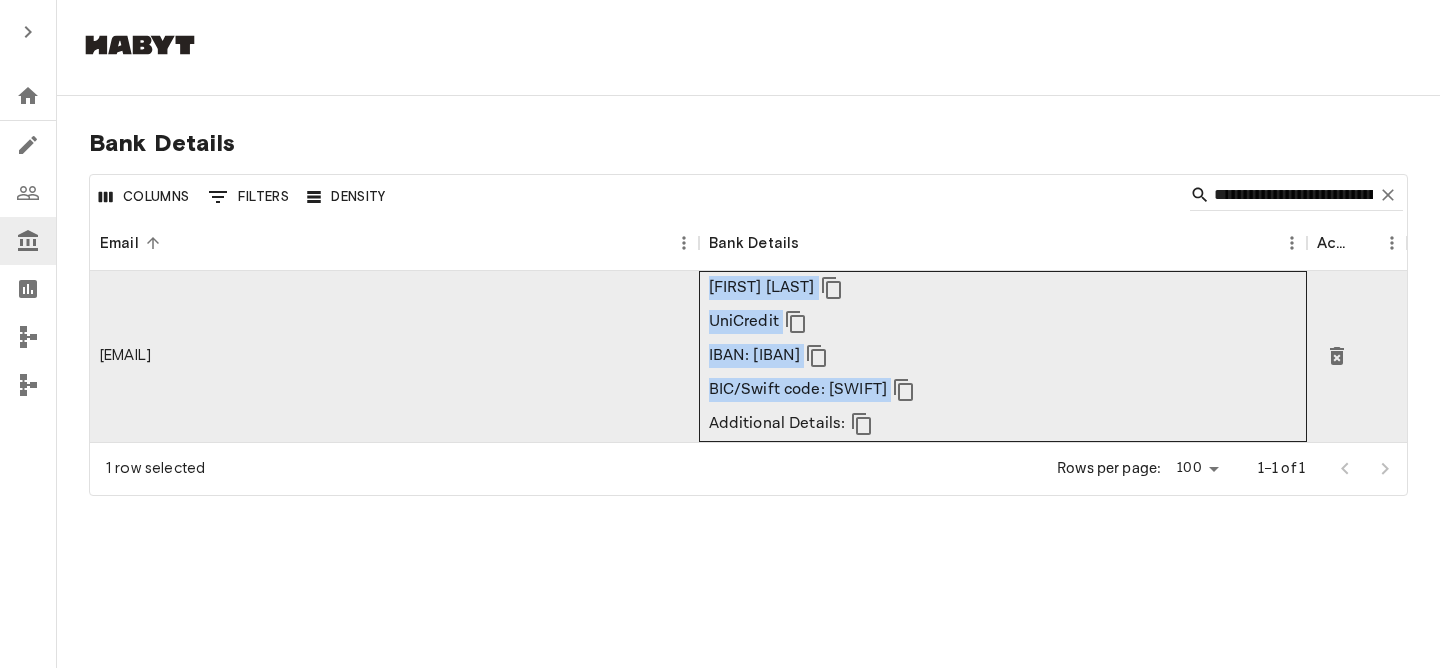 drag, startPoint x: 966, startPoint y: 393, endPoint x: 713, endPoint y: 279, distance: 277.49774 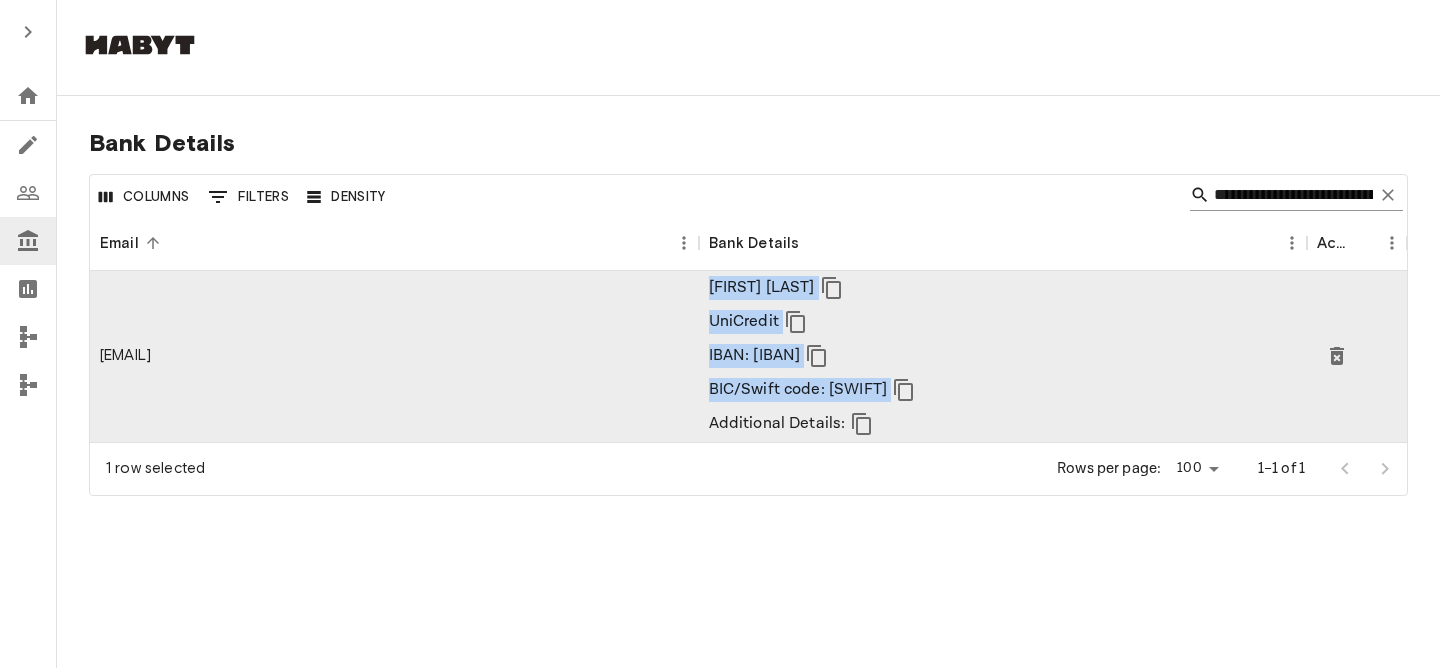 click 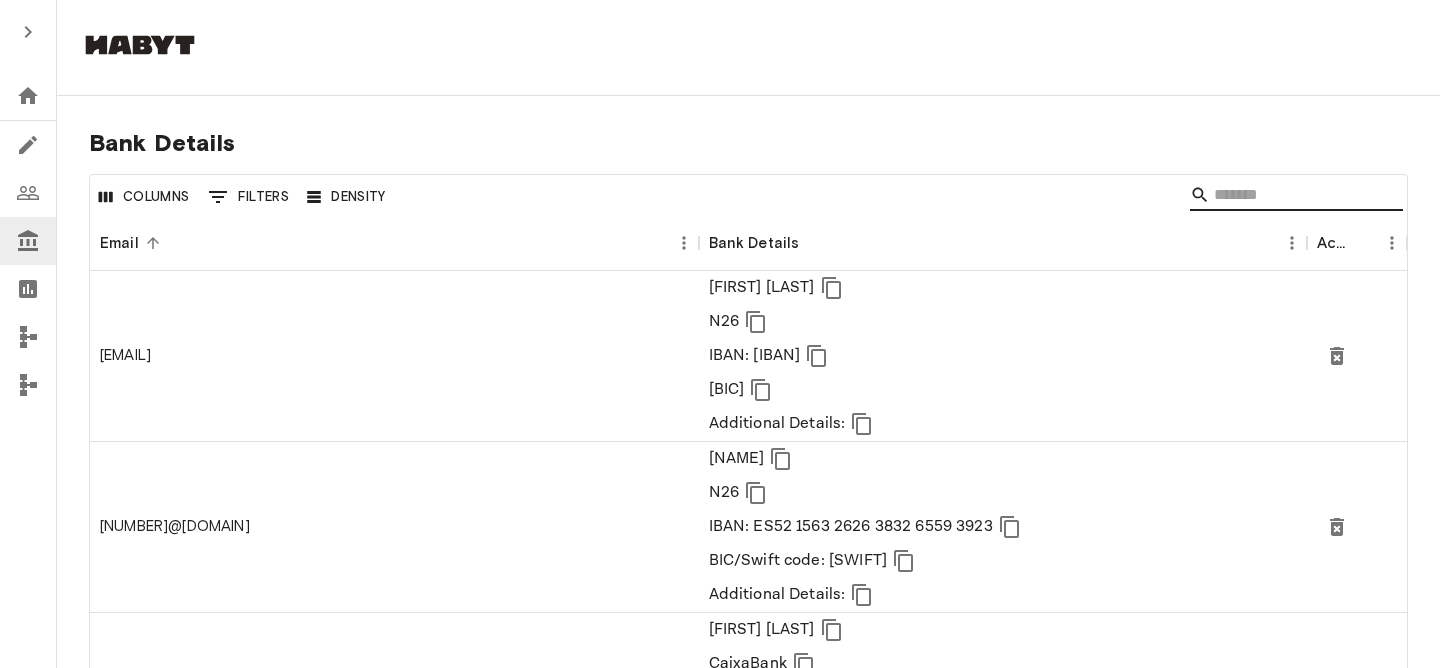 click at bounding box center [1293, 195] 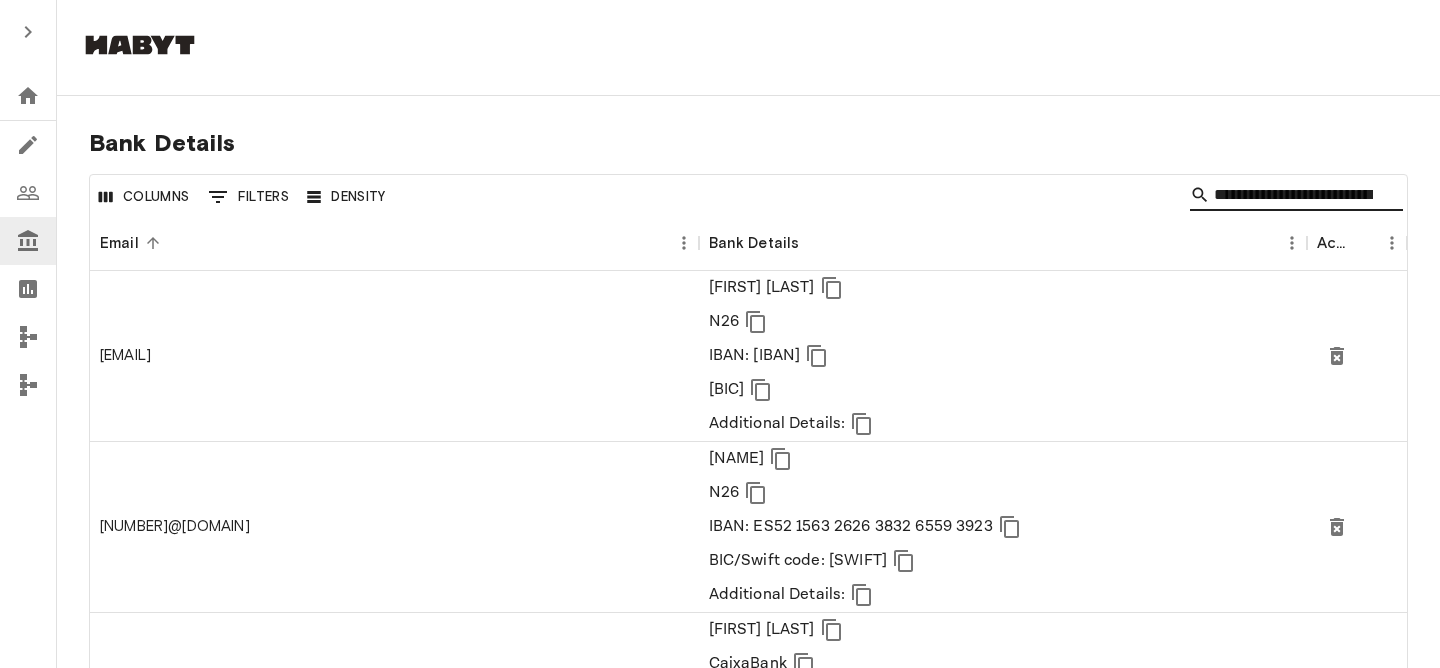 scroll, scrollTop: 0, scrollLeft: 63, axis: horizontal 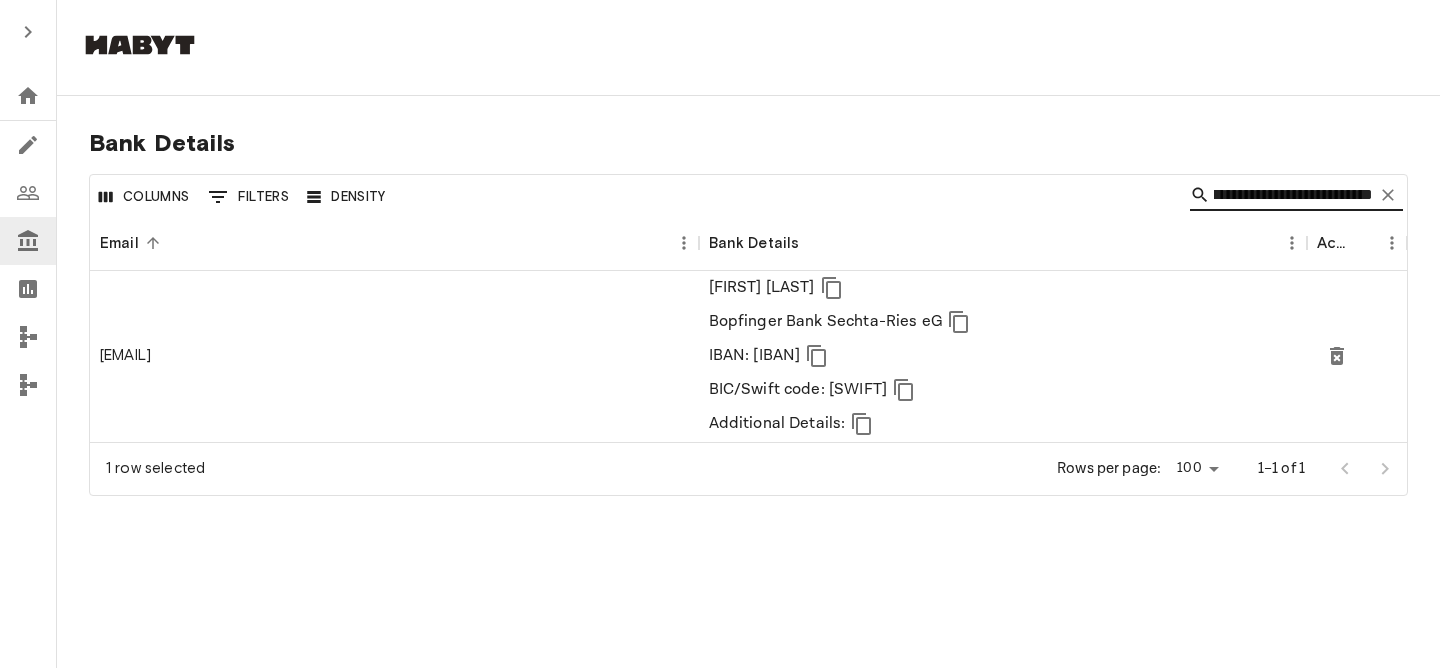 type on "**********" 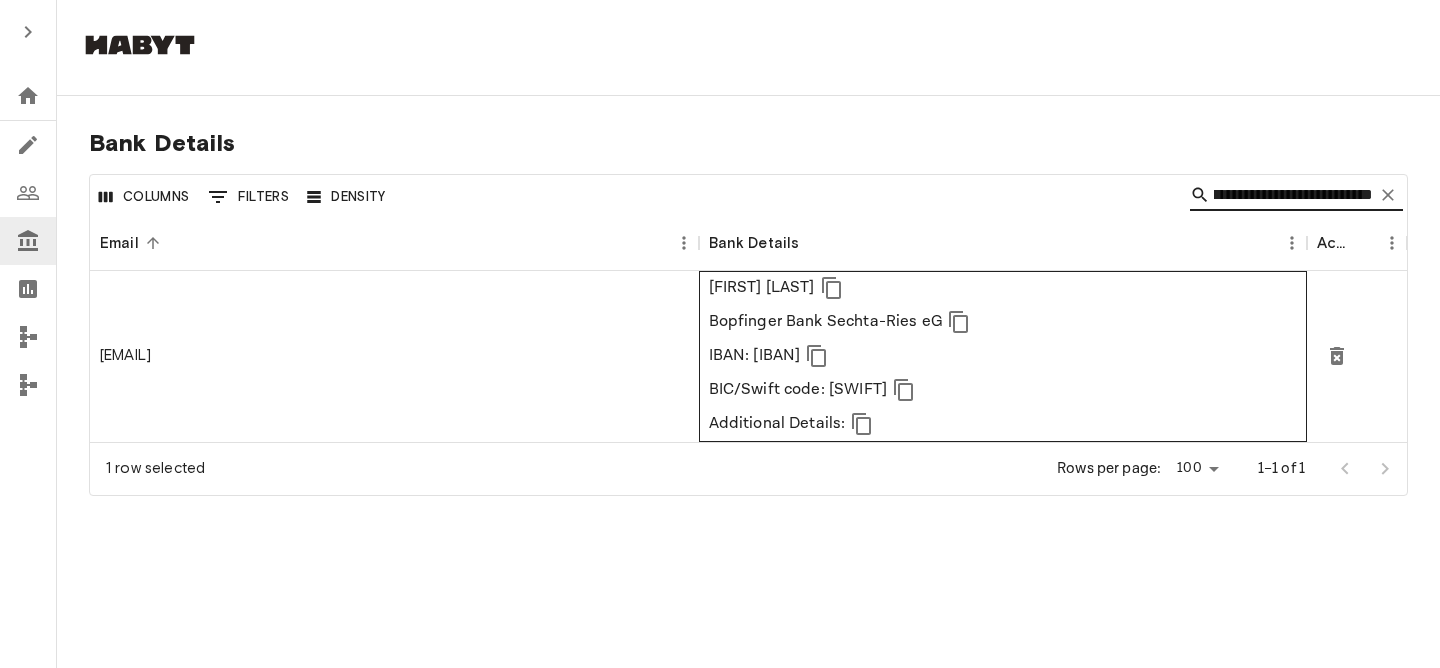 scroll, scrollTop: 0, scrollLeft: 0, axis: both 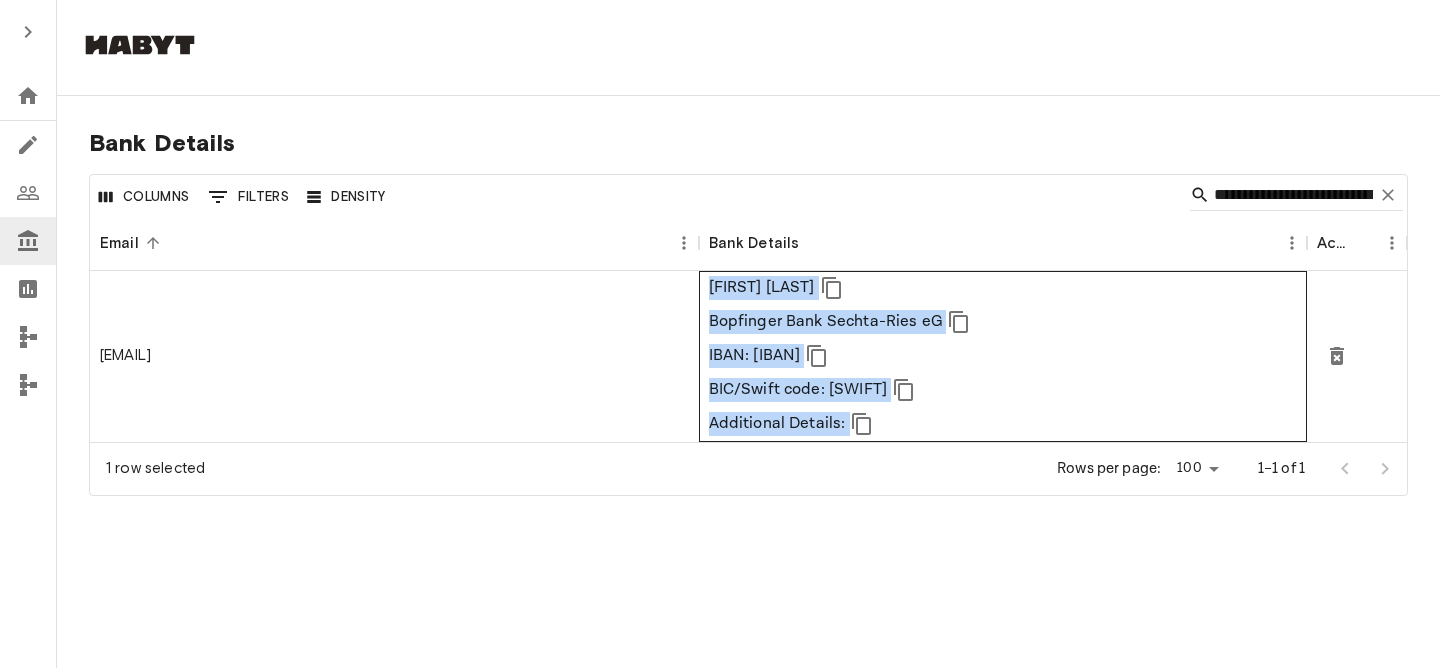 drag, startPoint x: 710, startPoint y: 290, endPoint x: 903, endPoint y: 414, distance: 229.4014 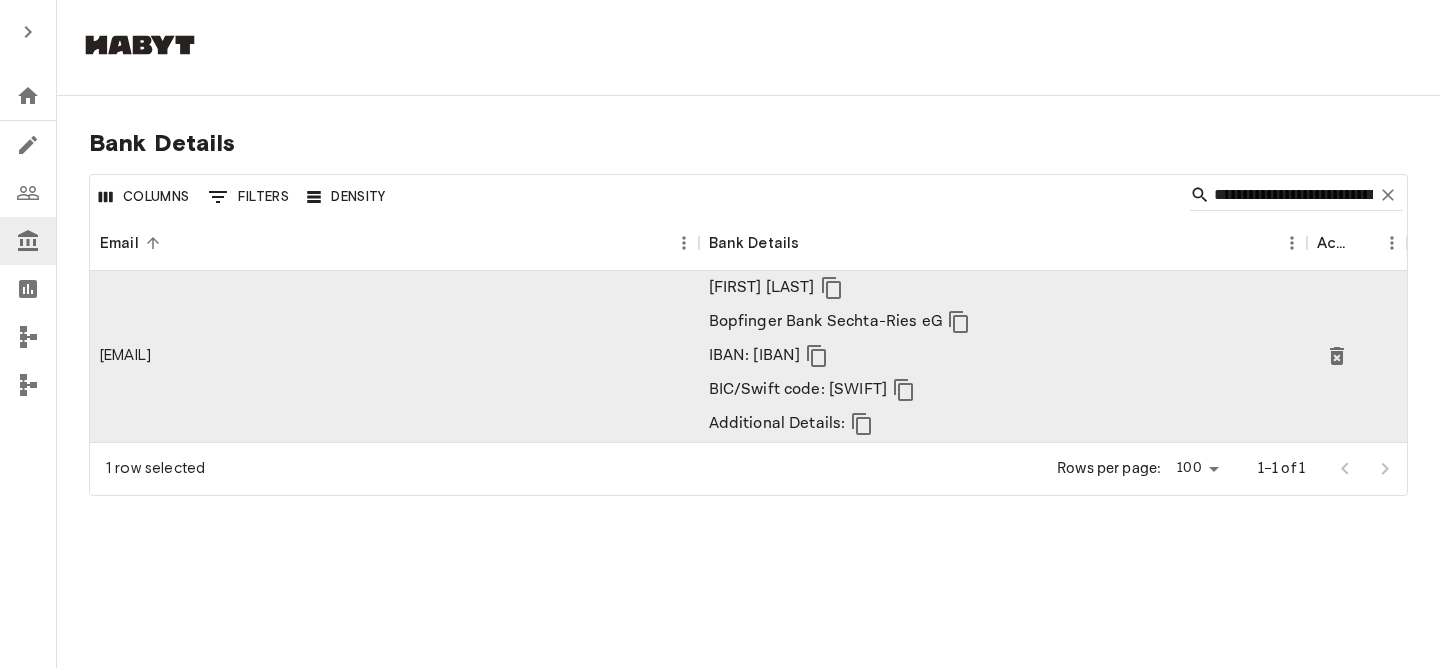 click on "[DETAILS] [EMAIL] [FIRST] [LAST] [BANK] [IBAN] [BIC] [DETAILS]" at bounding box center [748, 312] 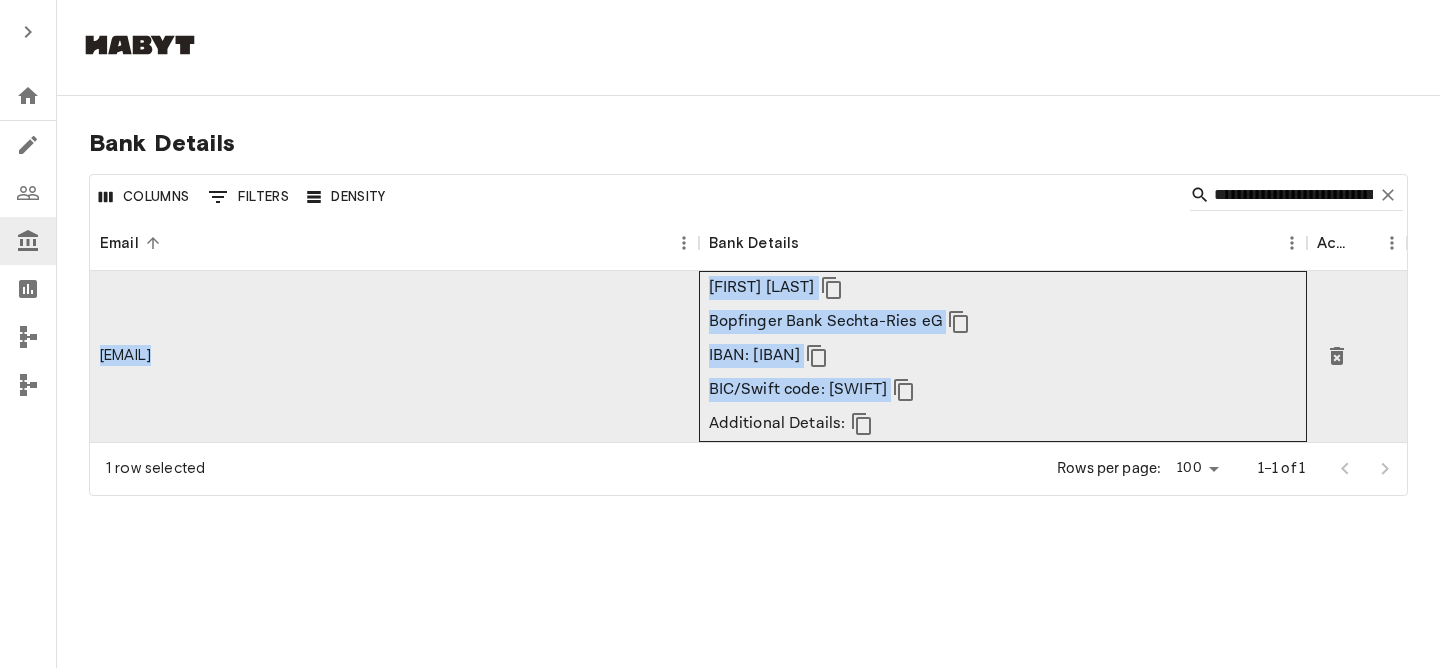 drag, startPoint x: 991, startPoint y: 386, endPoint x: 698, endPoint y: 260, distance: 318.94357 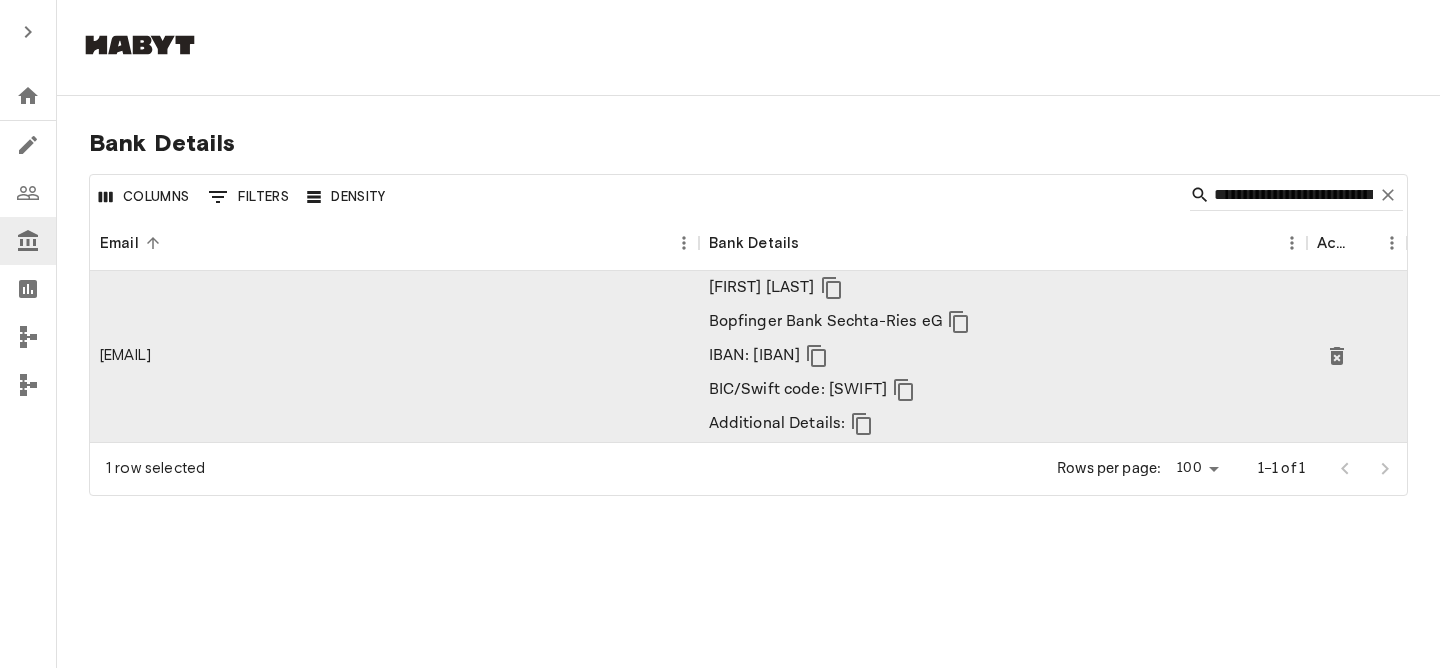 click on "[DETAILS] [EMAIL] [FIRST] [LAST] [BANK] [IBAN] [BIC] [DETAILS]" at bounding box center [748, 312] 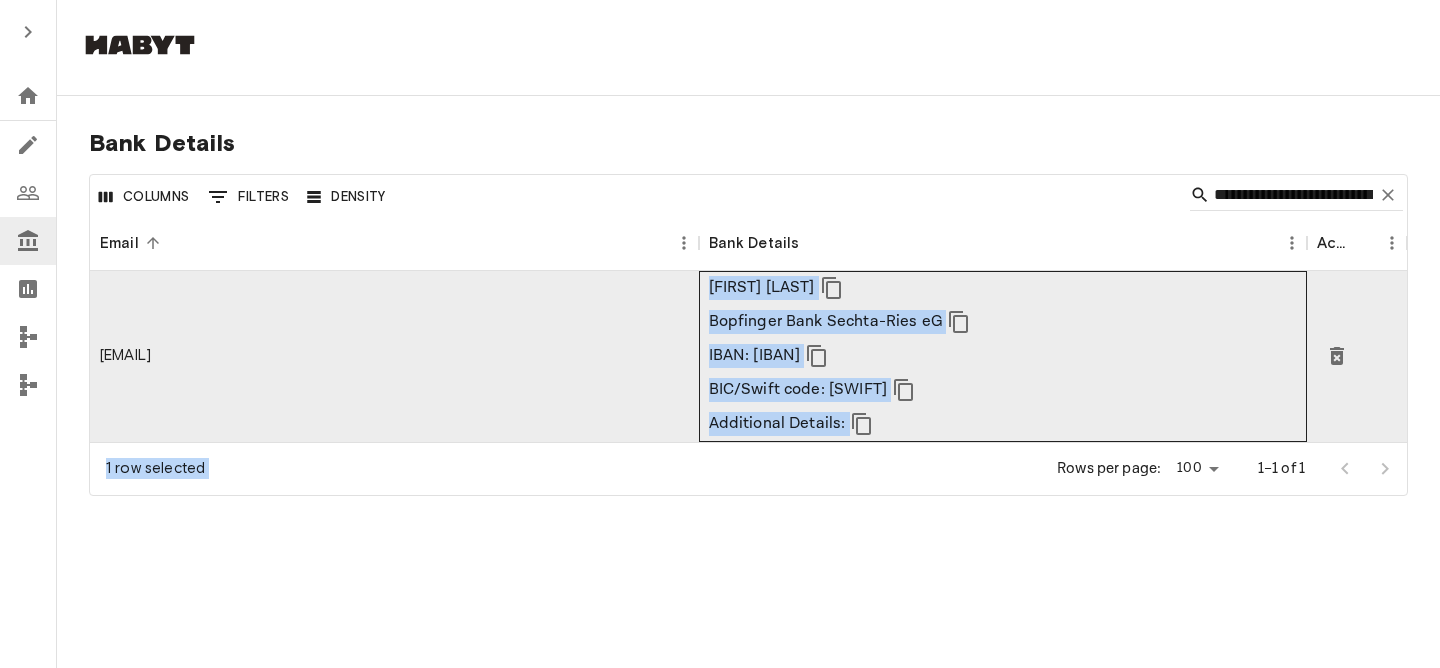 drag, startPoint x: 710, startPoint y: 287, endPoint x: 838, endPoint y: 506, distance: 253.66316 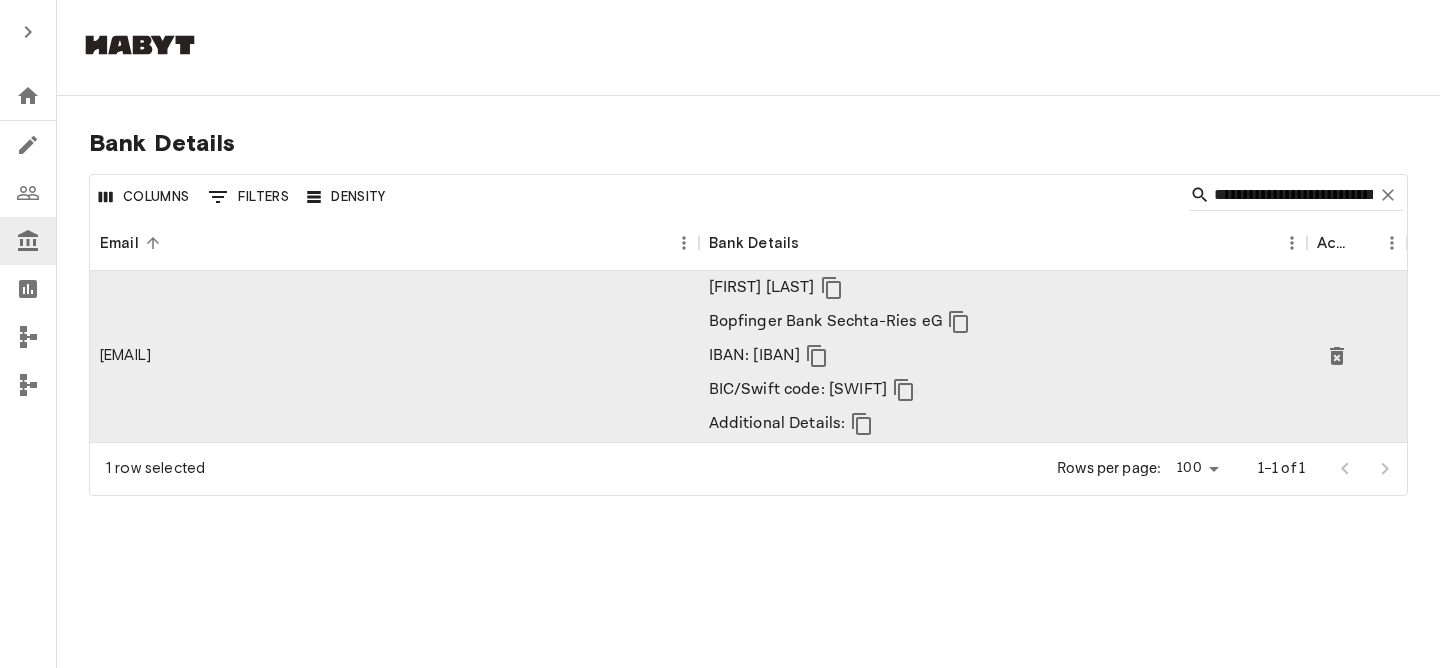 click on "[DETAILS] [EMAIL] [FIRST] [LAST] [BANK] [IBAN] [BIC] [DETAILS]" at bounding box center (720, 382) 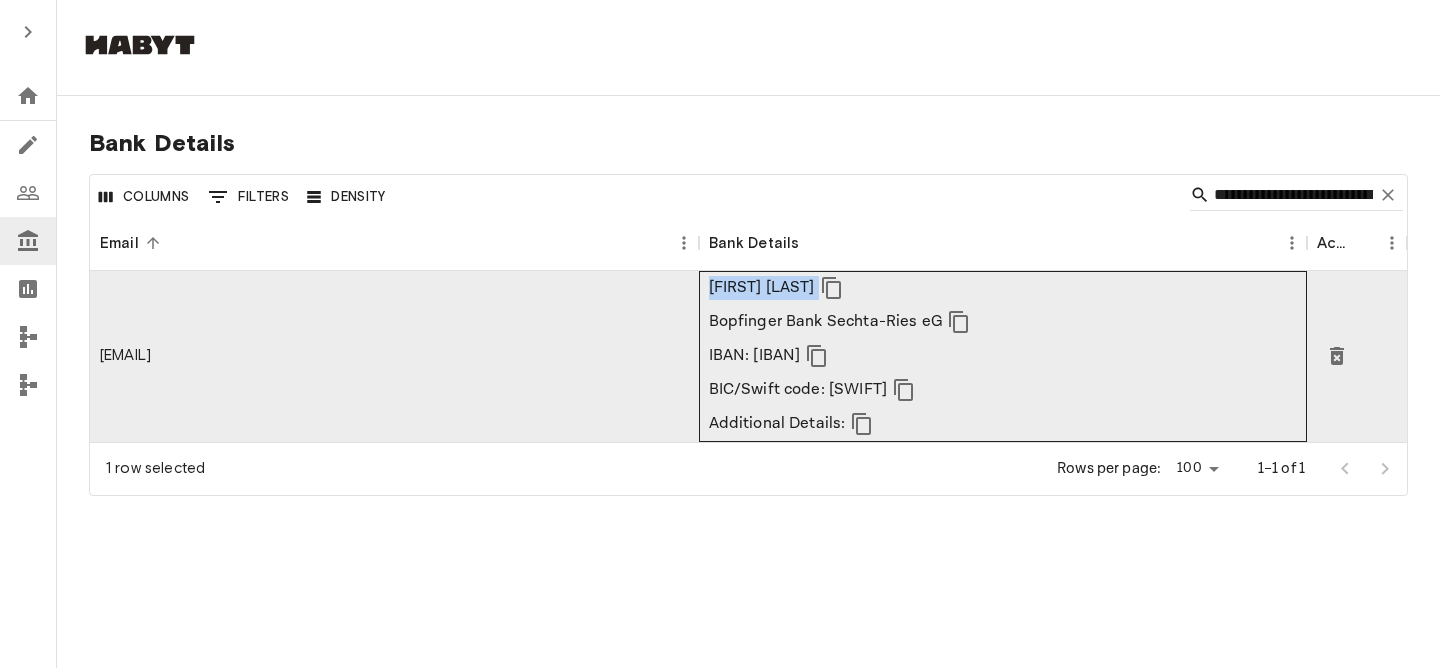 drag, startPoint x: 712, startPoint y: 286, endPoint x: 704, endPoint y: 329, distance: 43.737854 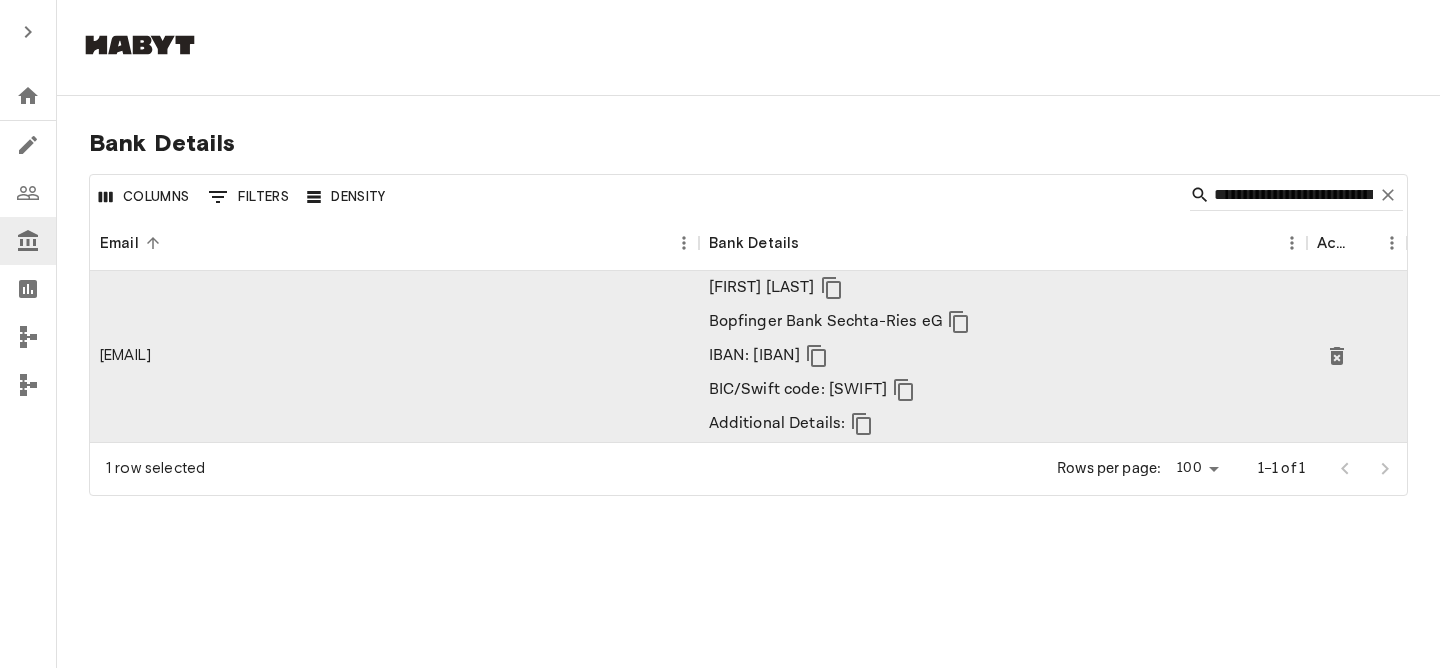 click on "[DETAILS] [EMAIL] [FIRST] [LAST] [BANK] [IBAN] [BIC] [DETAILS]" at bounding box center (720, 382) 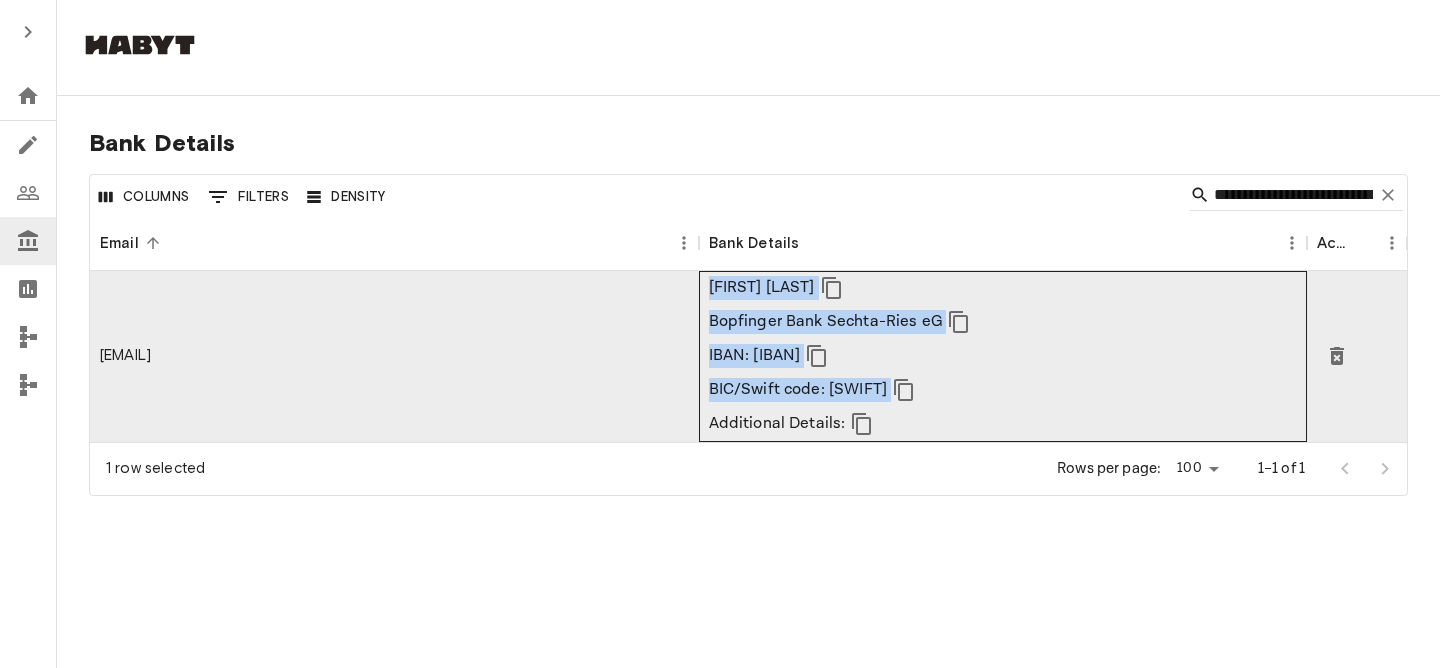 drag, startPoint x: 705, startPoint y: 283, endPoint x: 959, endPoint y: 392, distance: 276.4001 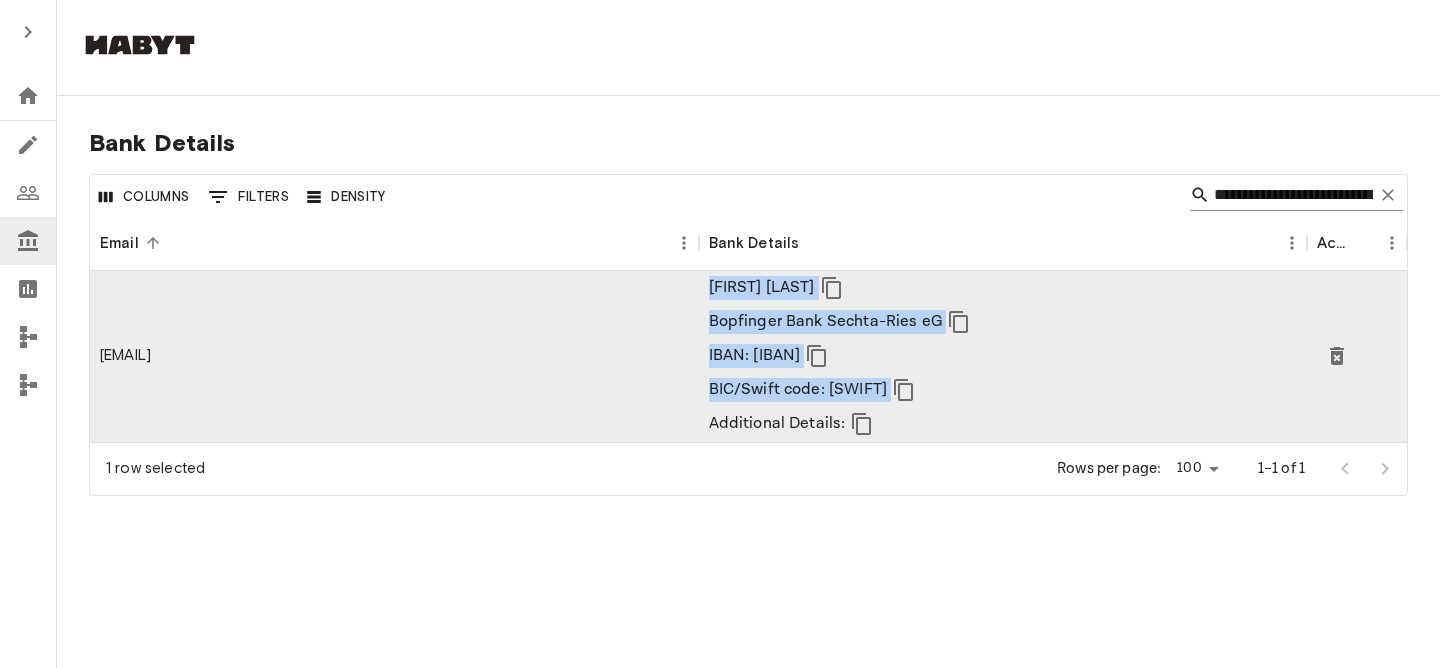 click 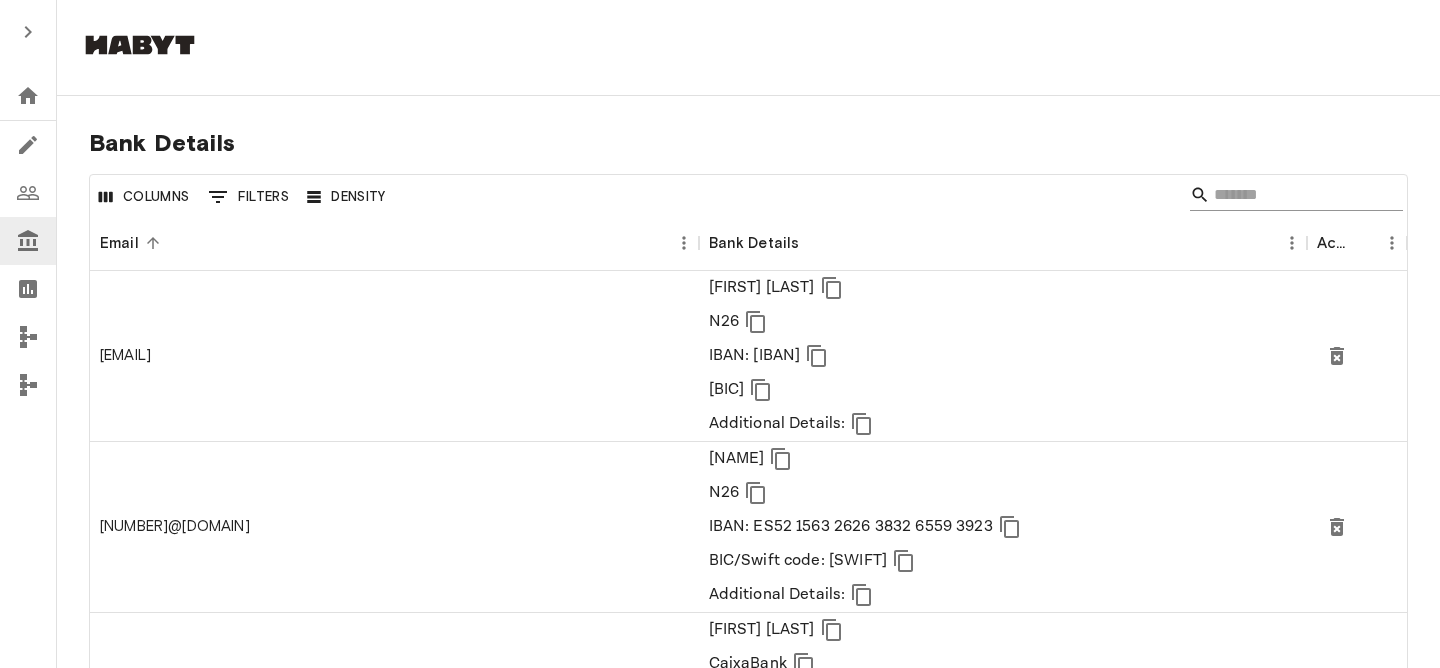 click at bounding box center (1293, 195) 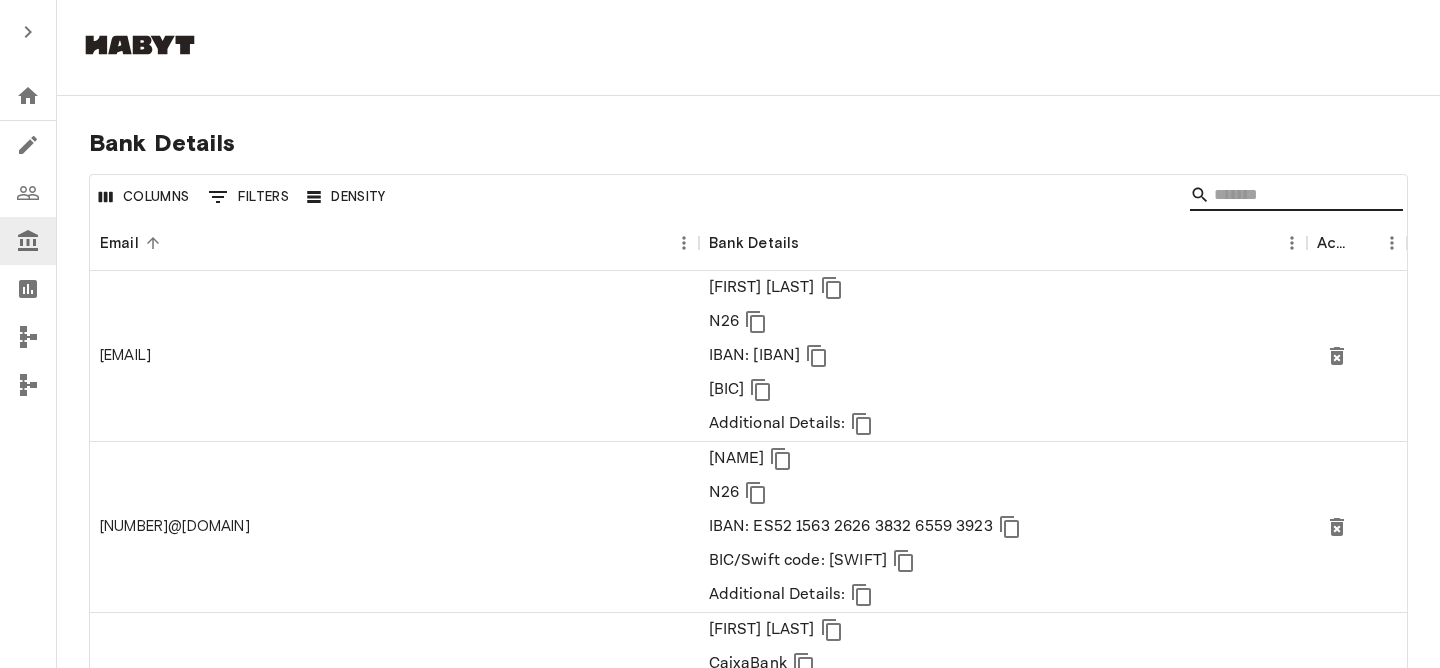 paste on "**********" 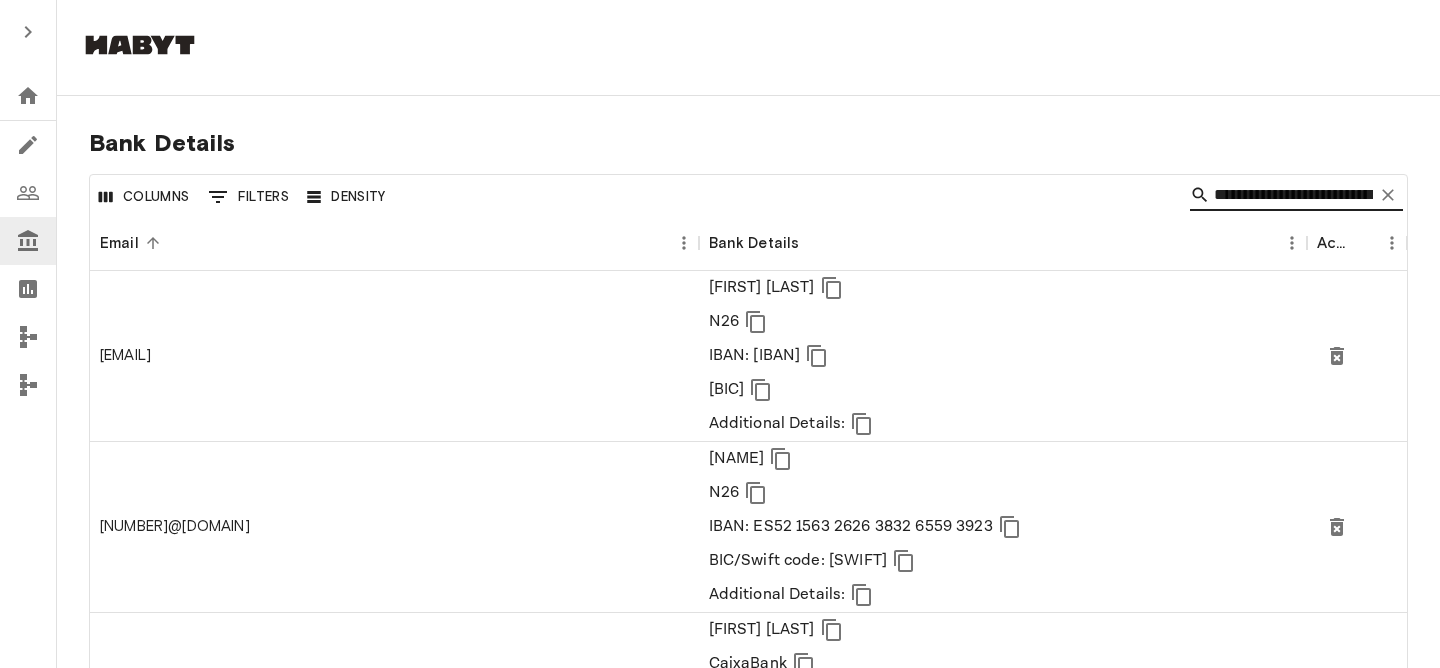 scroll, scrollTop: 0, scrollLeft: 69, axis: horizontal 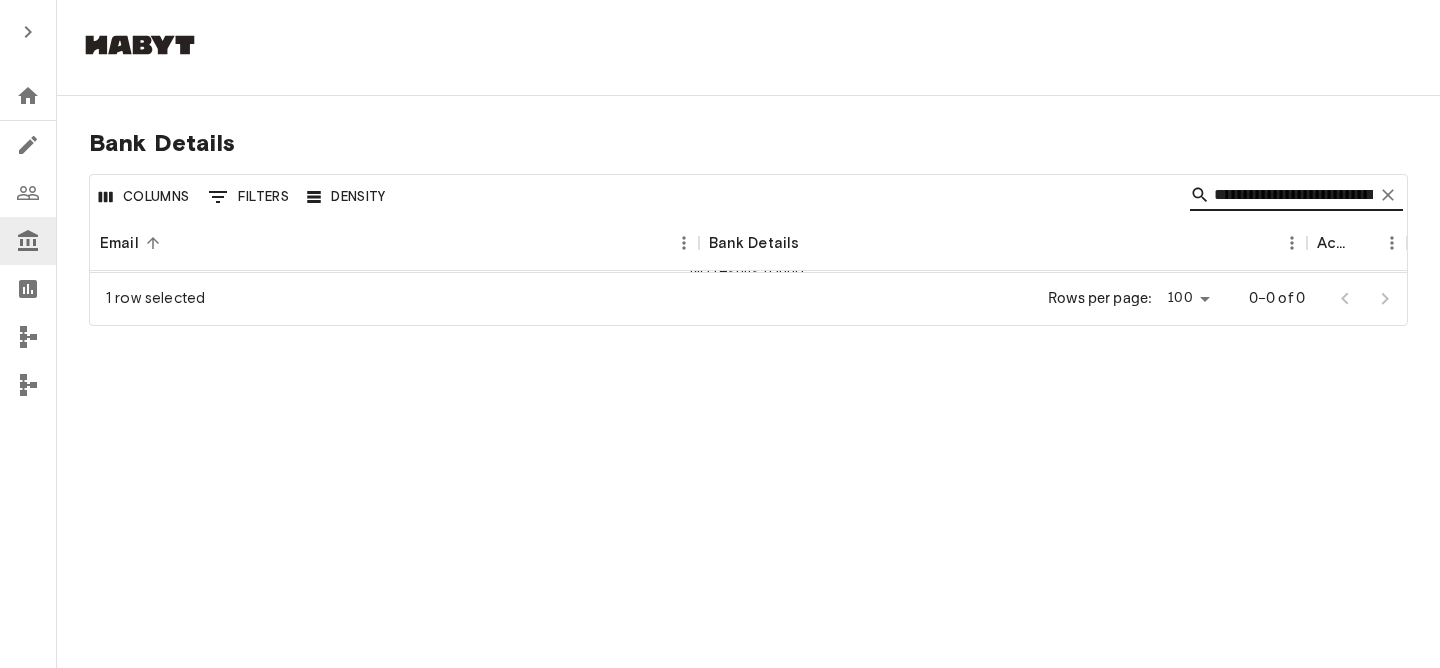 drag, startPoint x: 1230, startPoint y: 187, endPoint x: 1140, endPoint y: 184, distance: 90.04999 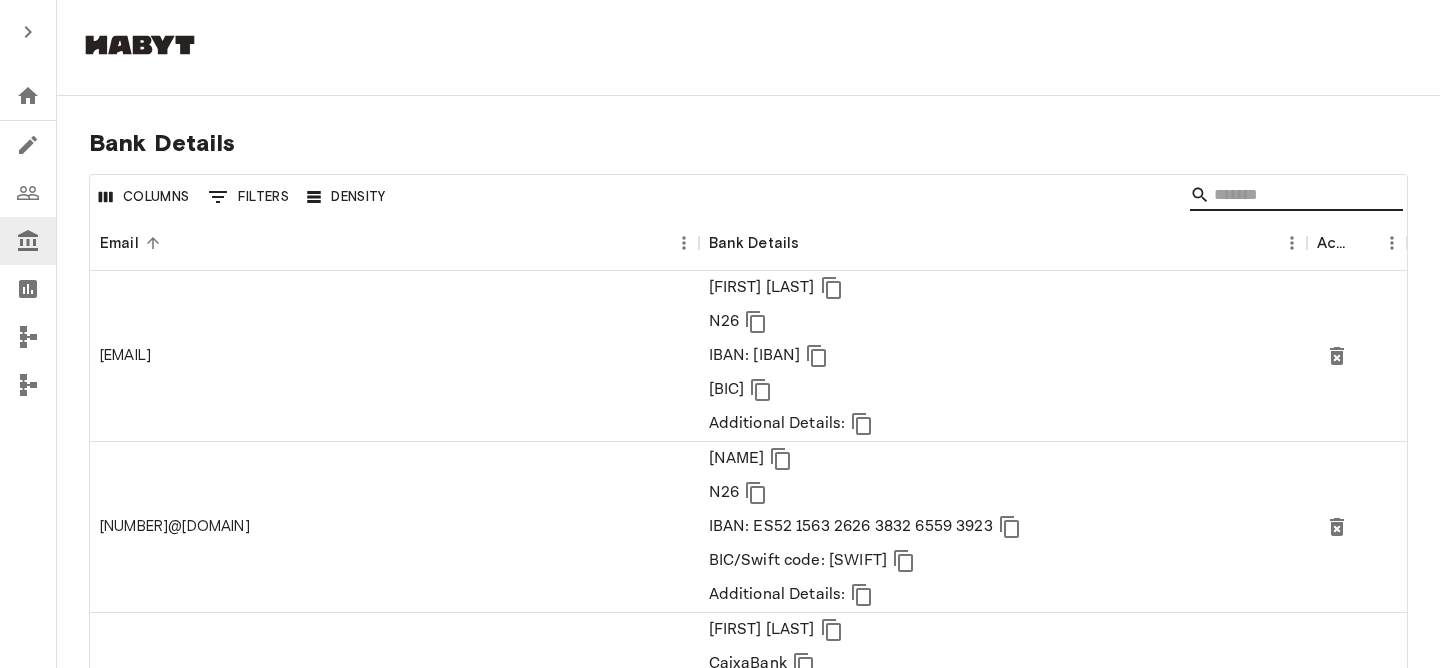 click at bounding box center (1293, 195) 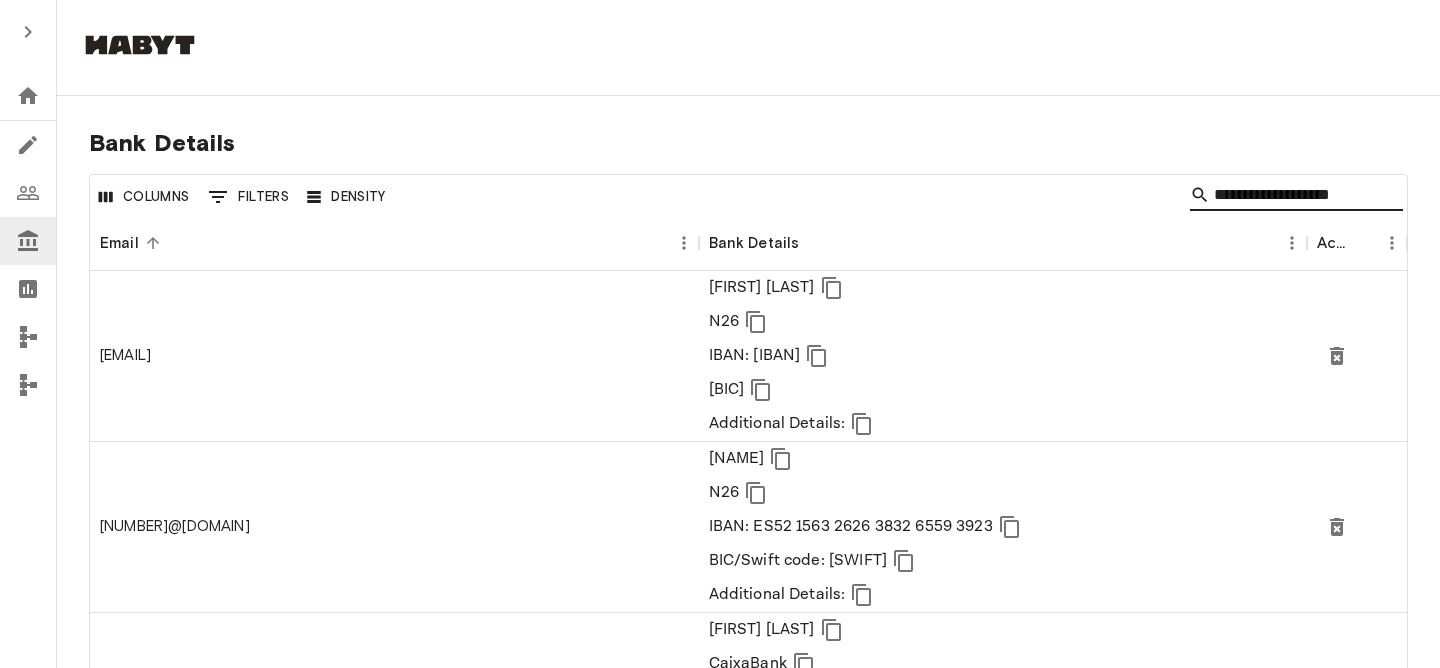 scroll, scrollTop: 0, scrollLeft: 9, axis: horizontal 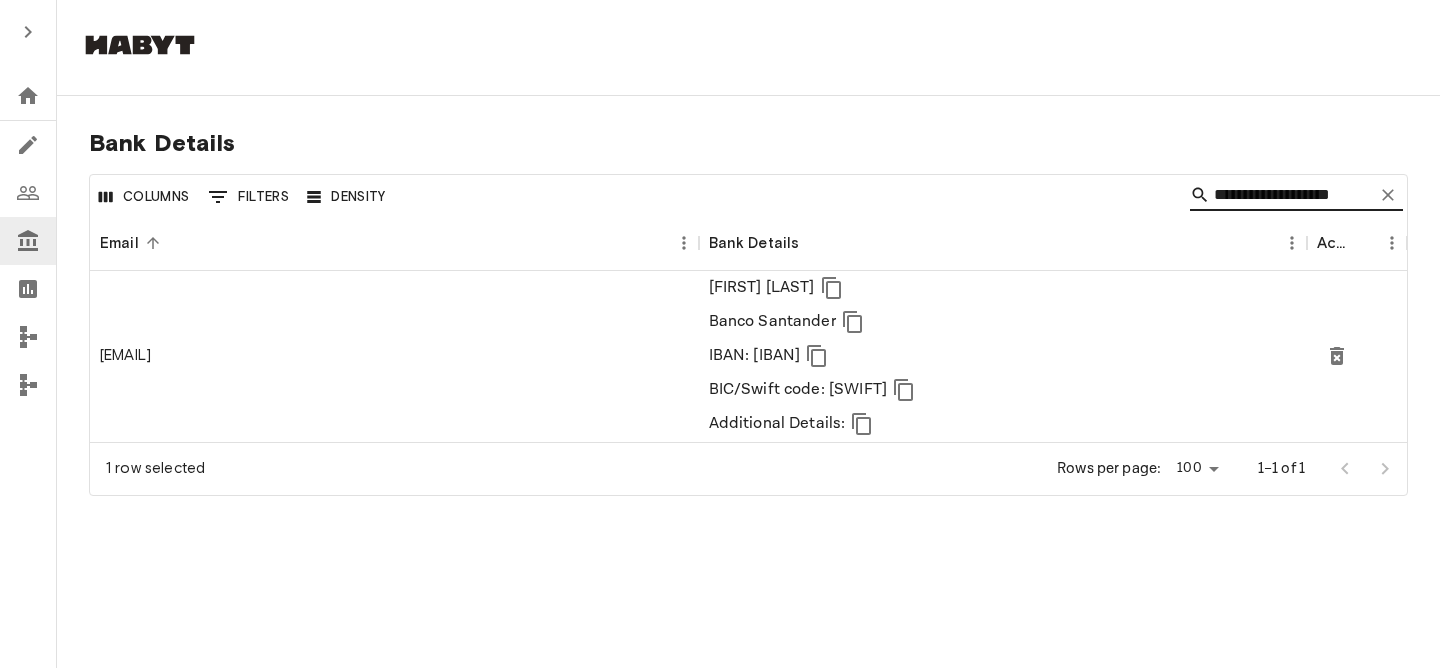 type on "**********" 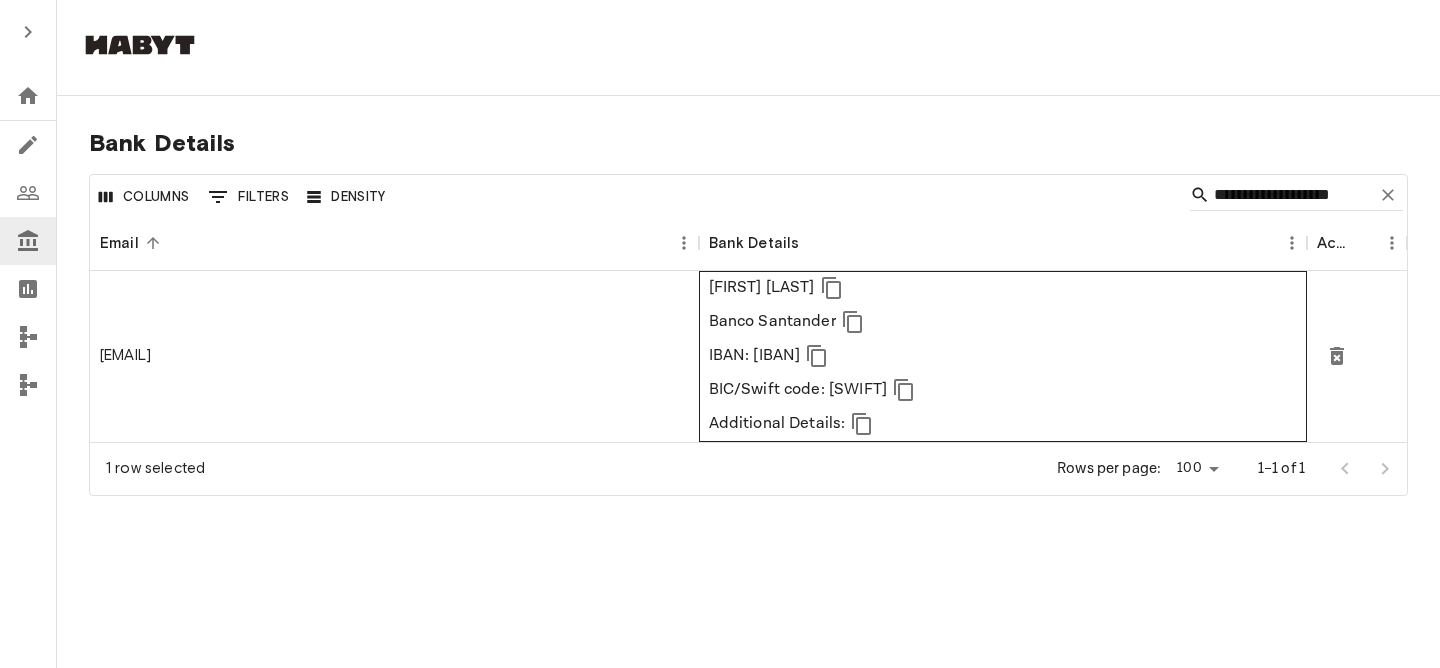 scroll, scrollTop: 0, scrollLeft: 0, axis: both 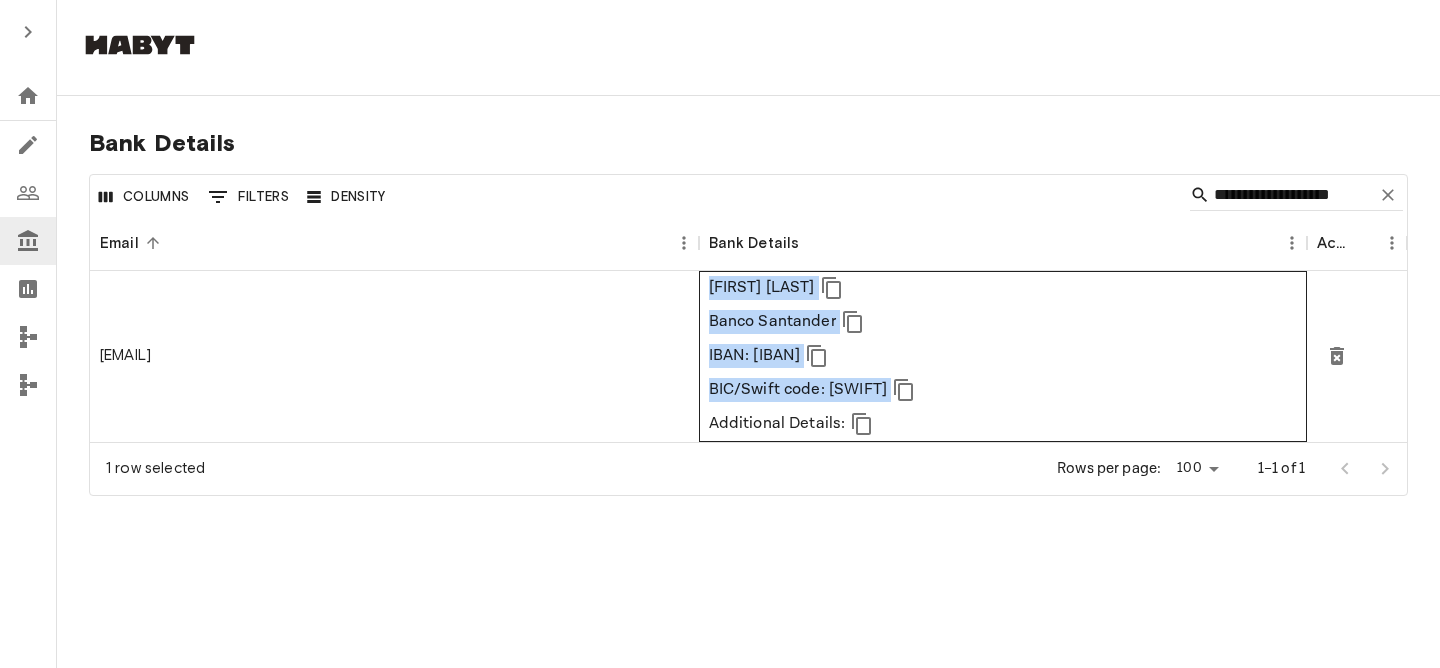drag, startPoint x: 712, startPoint y: 286, endPoint x: 1082, endPoint y: 385, distance: 383.01566 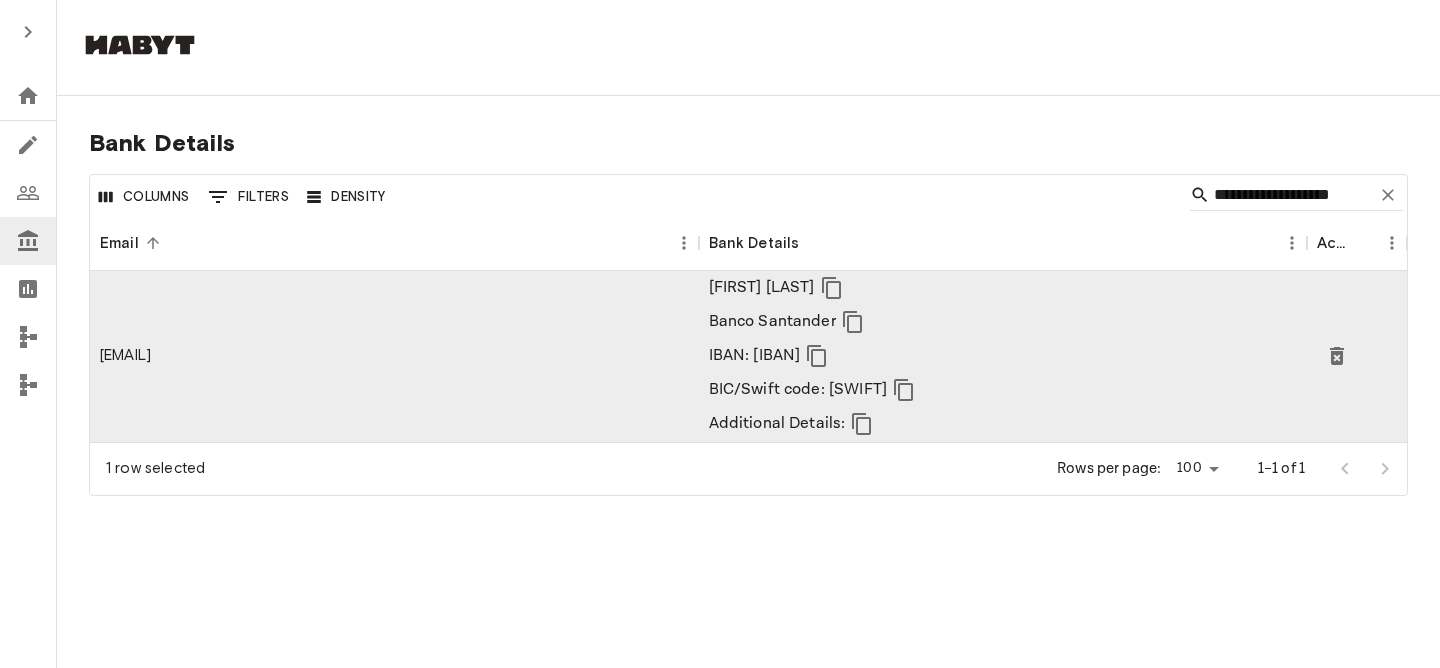 click on "Email: [EMAIL] [FIRST] [LAST] IBAN: [IBAN] BIC/Swift code: [SWIFT]" at bounding box center [720, 382] 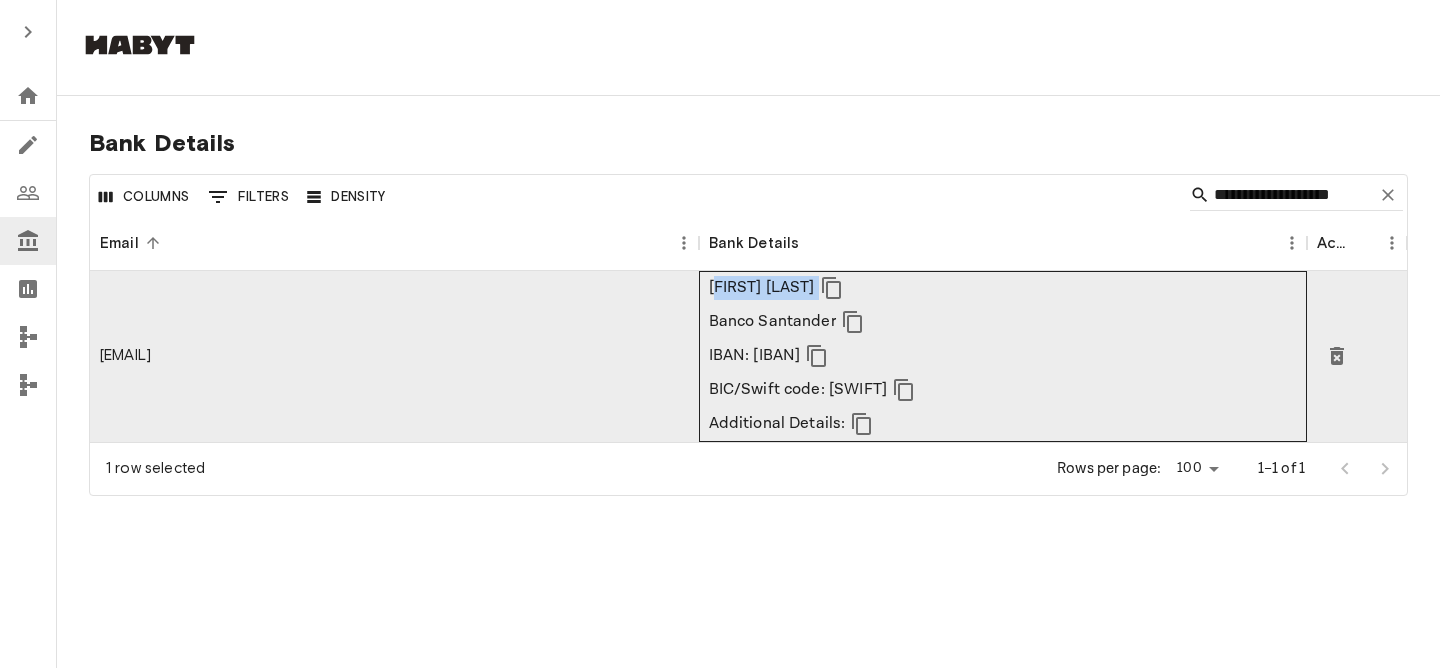 drag, startPoint x: 712, startPoint y: 280, endPoint x: 703, endPoint y: 314, distance: 35.17101 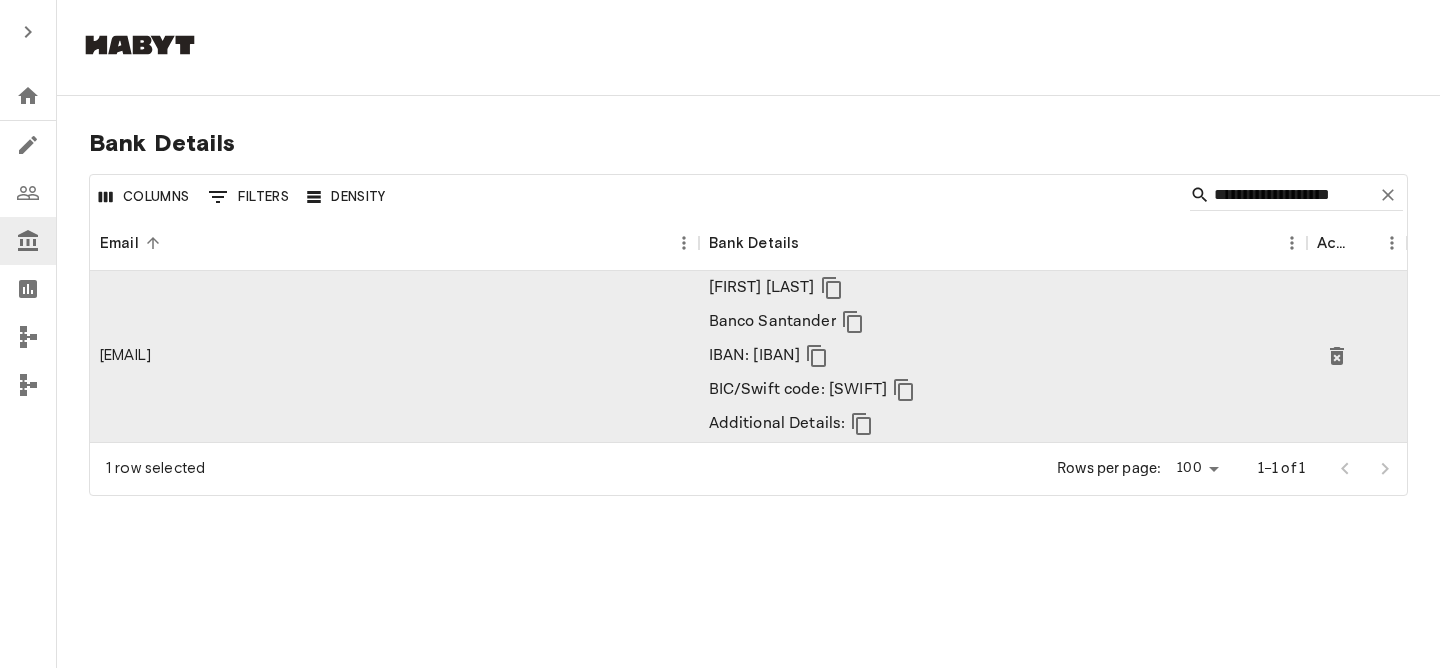 click on "1 row selected Rows per page: 100 *** 1–1 of 1" at bounding box center (748, 468) 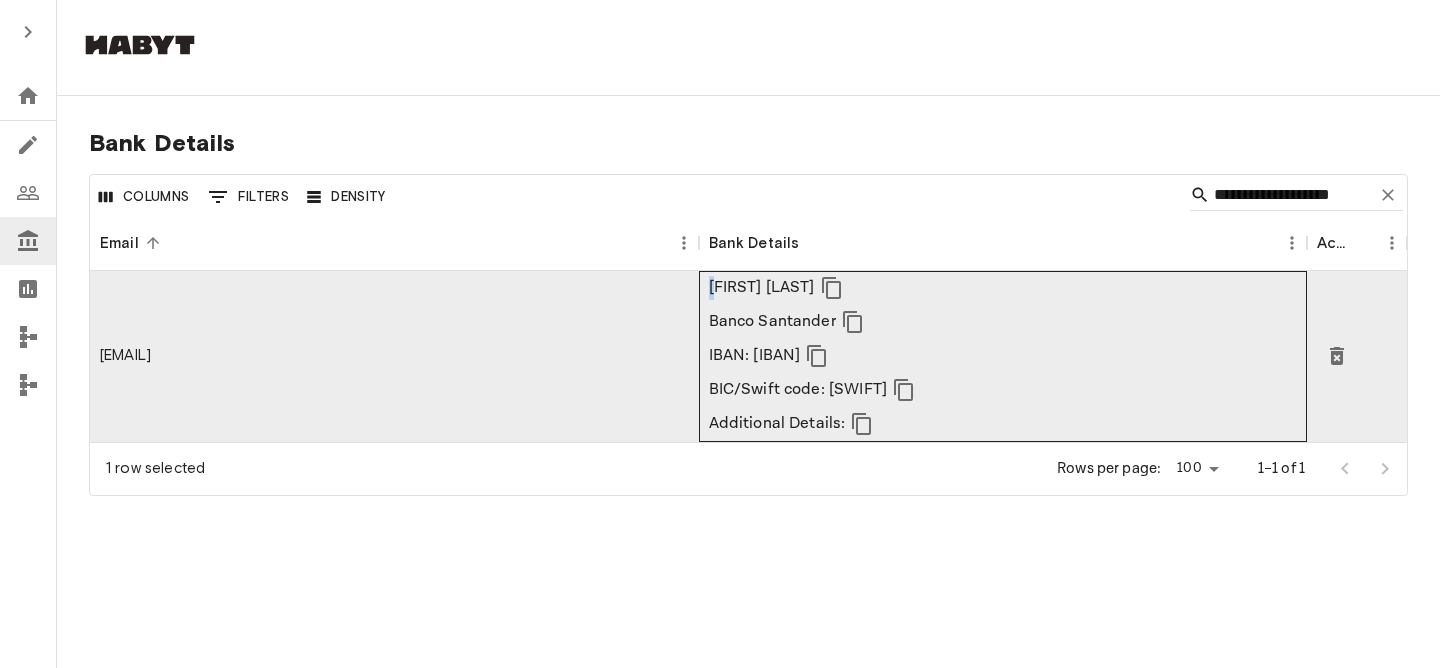 click on "[FIRST] [LAST]" at bounding box center [762, 288] 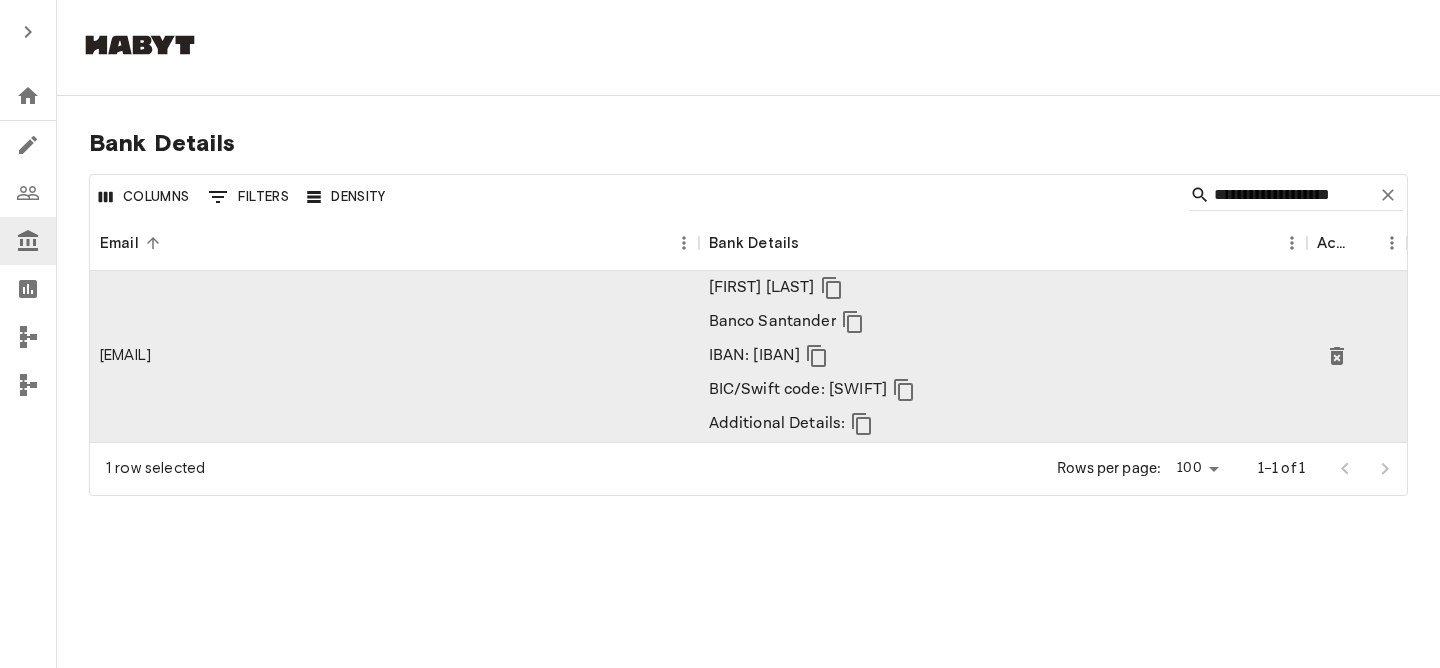 click on "Email: [EMAIL] [FIRST] [LAST] IBAN: [IBAN] BIC/Swift code: [SWIFT]" at bounding box center (720, 382) 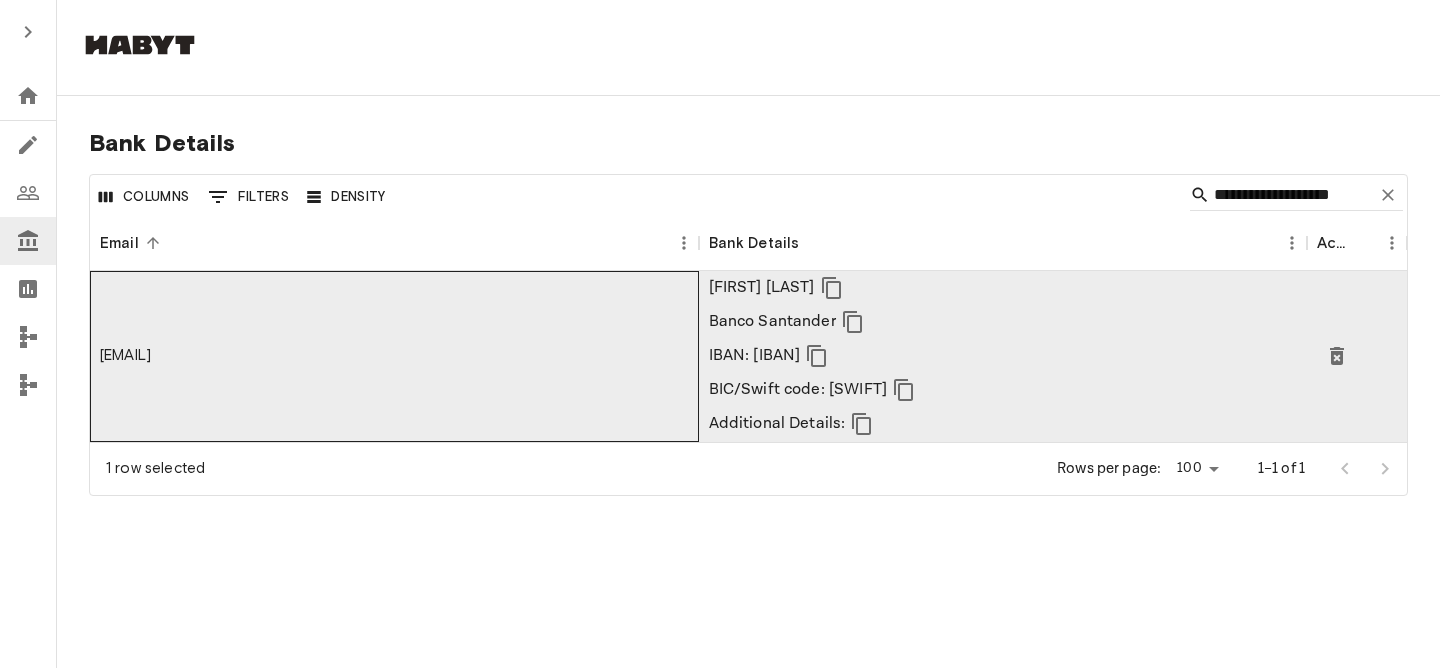 click on "[EMAIL]" at bounding box center [394, 356] 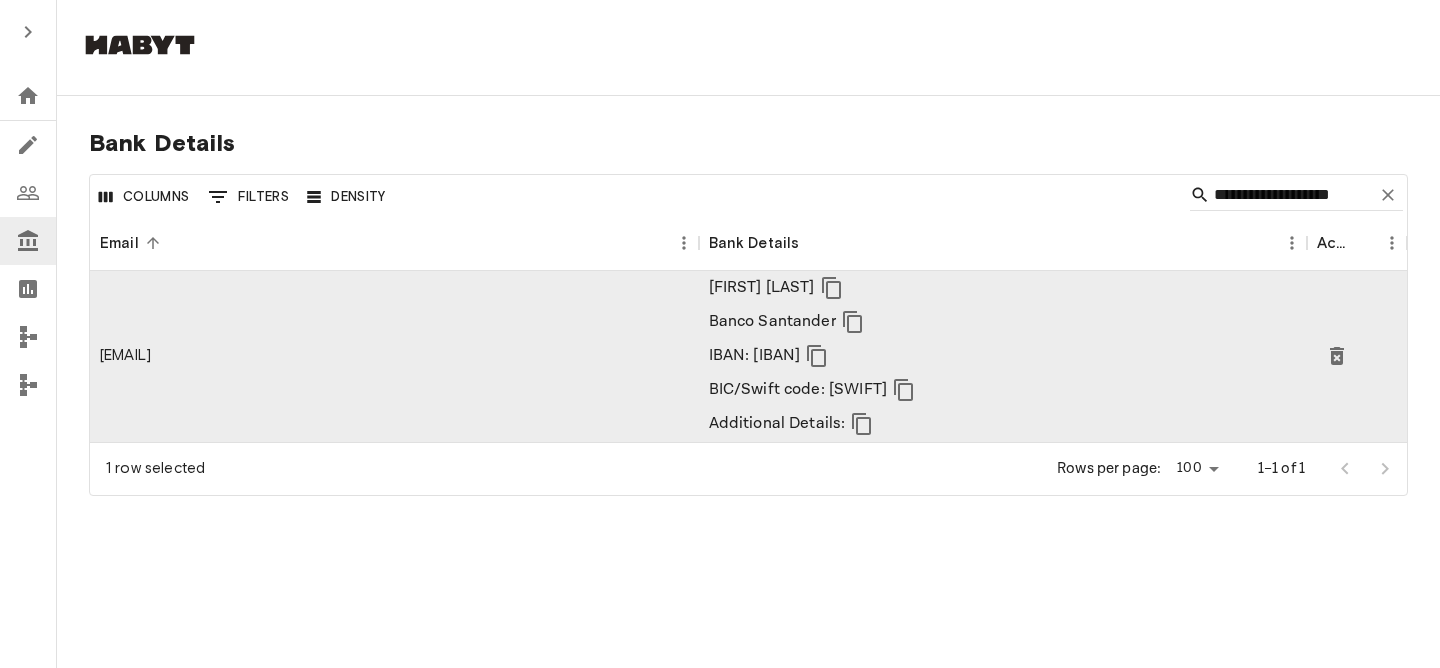 click on "Email: [EMAIL] [FIRST] [LAST] IBAN: [IBAN] BIC/Swift code: [SWIFT]" at bounding box center (720, 382) 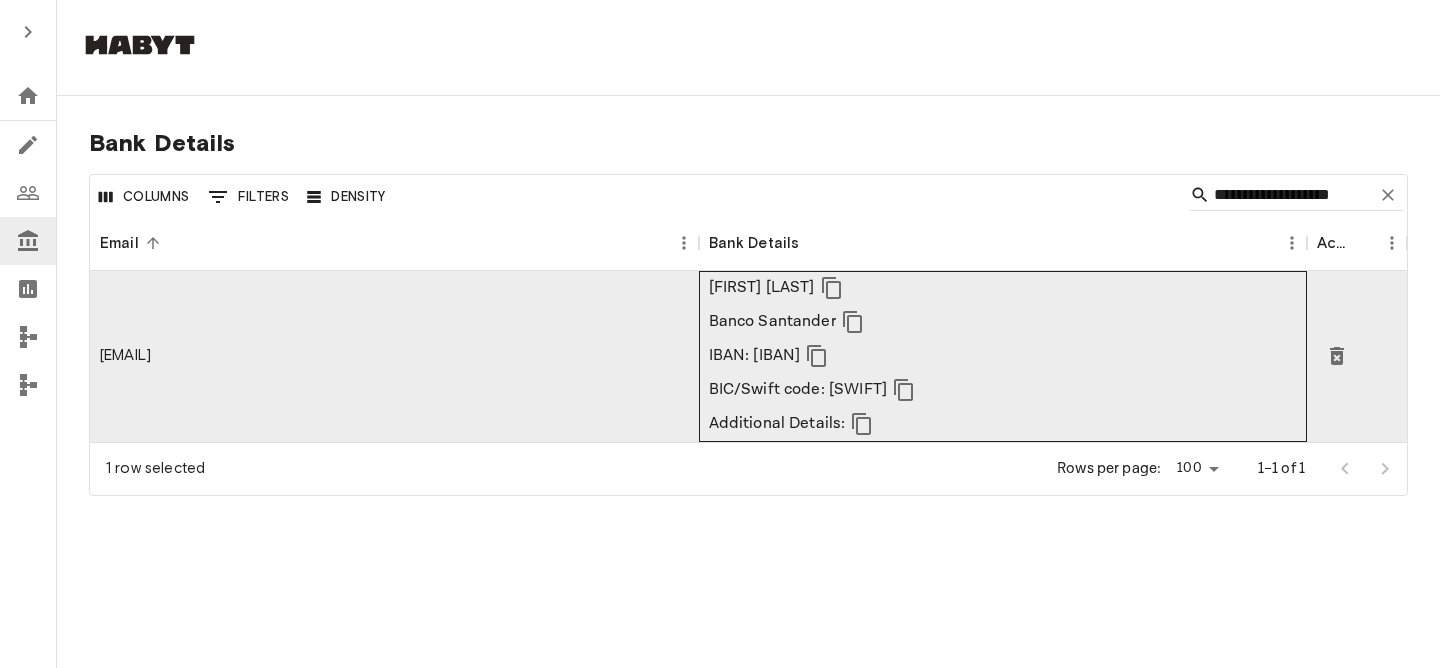 click on "[FIRST] [LAST]" at bounding box center [762, 288] 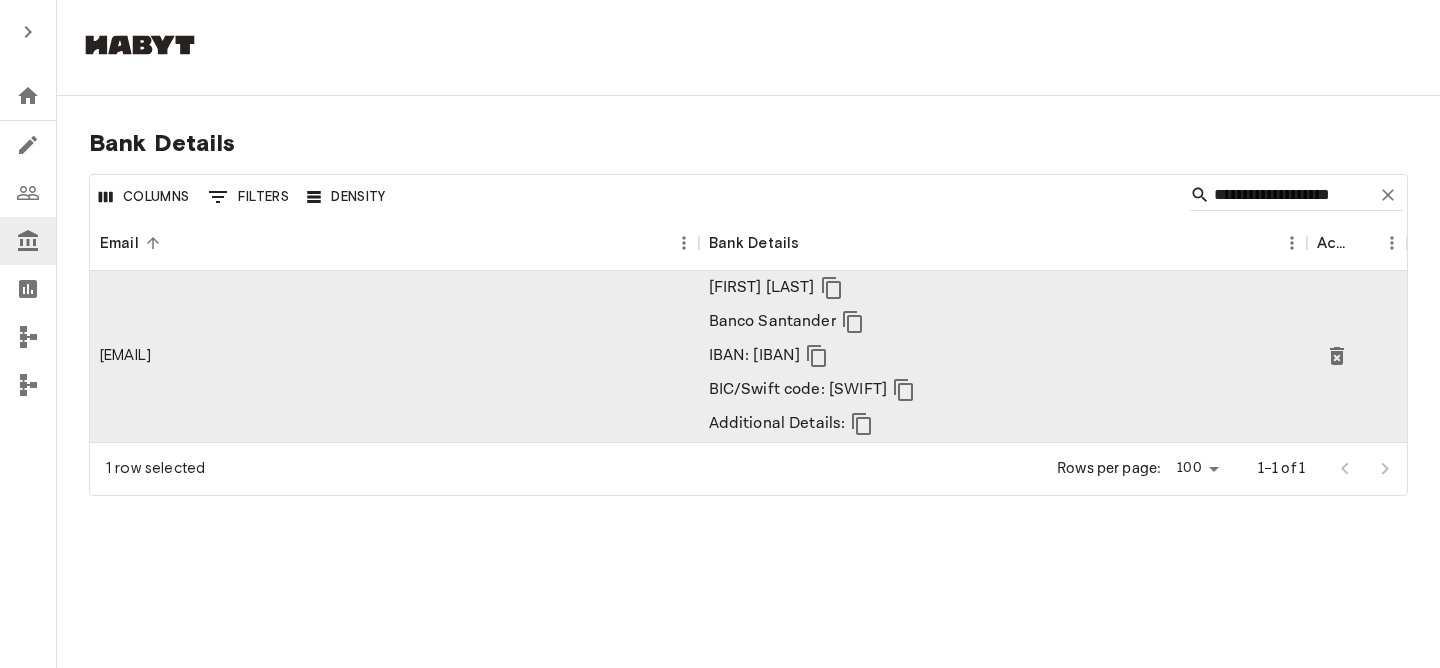 click on "Email: [EMAIL] [FIRST] [LAST] IBAN: [IBAN] BIC/Swift code: [SWIFT]" at bounding box center (748, 312) 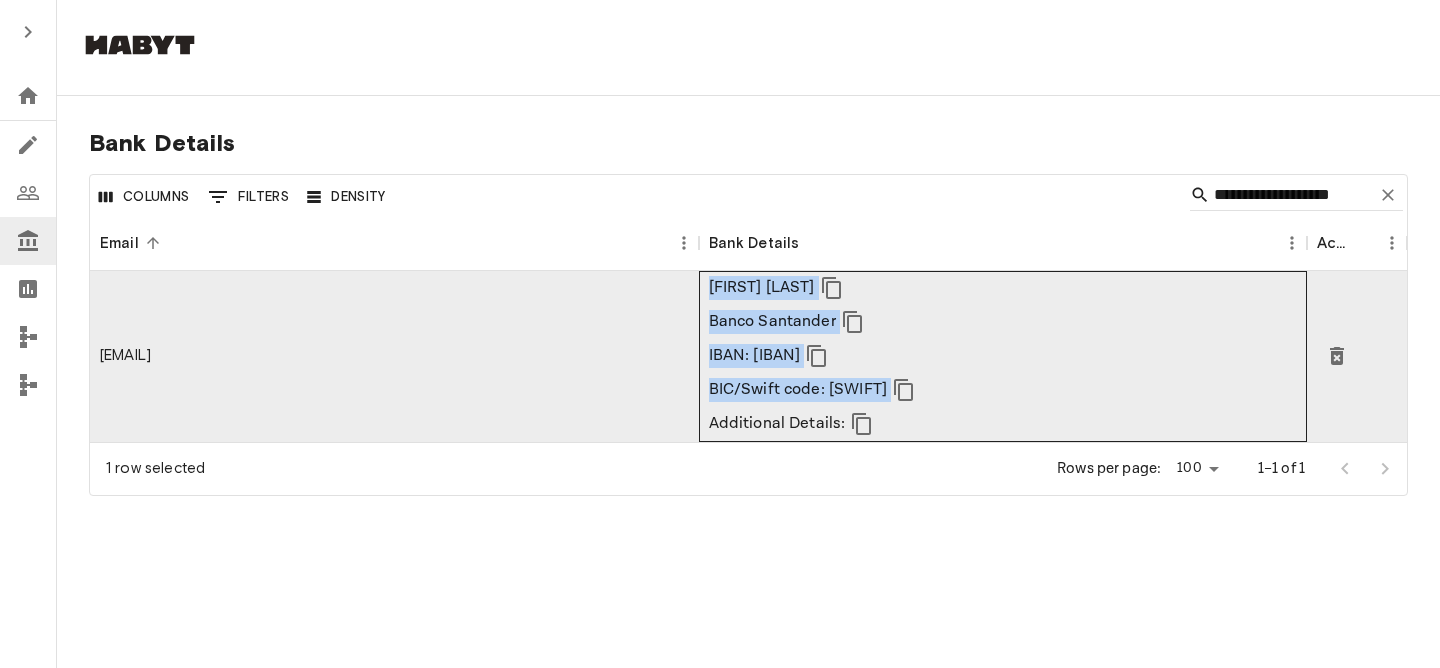drag, startPoint x: 988, startPoint y: 390, endPoint x: 711, endPoint y: 292, distance: 293.82477 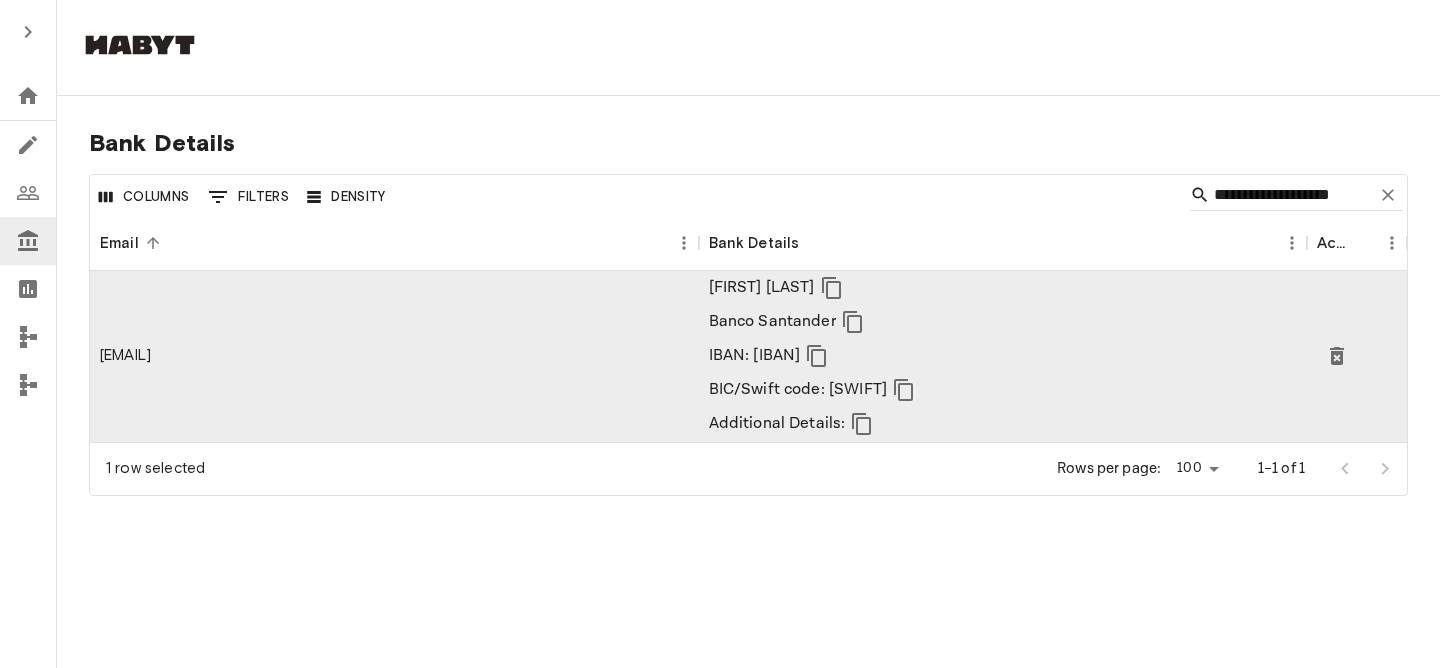 click on "Email: [EMAIL] [FIRST] [LAST] IBAN: [IBAN] BIC/Swift code: [SWIFT]" at bounding box center [720, 382] 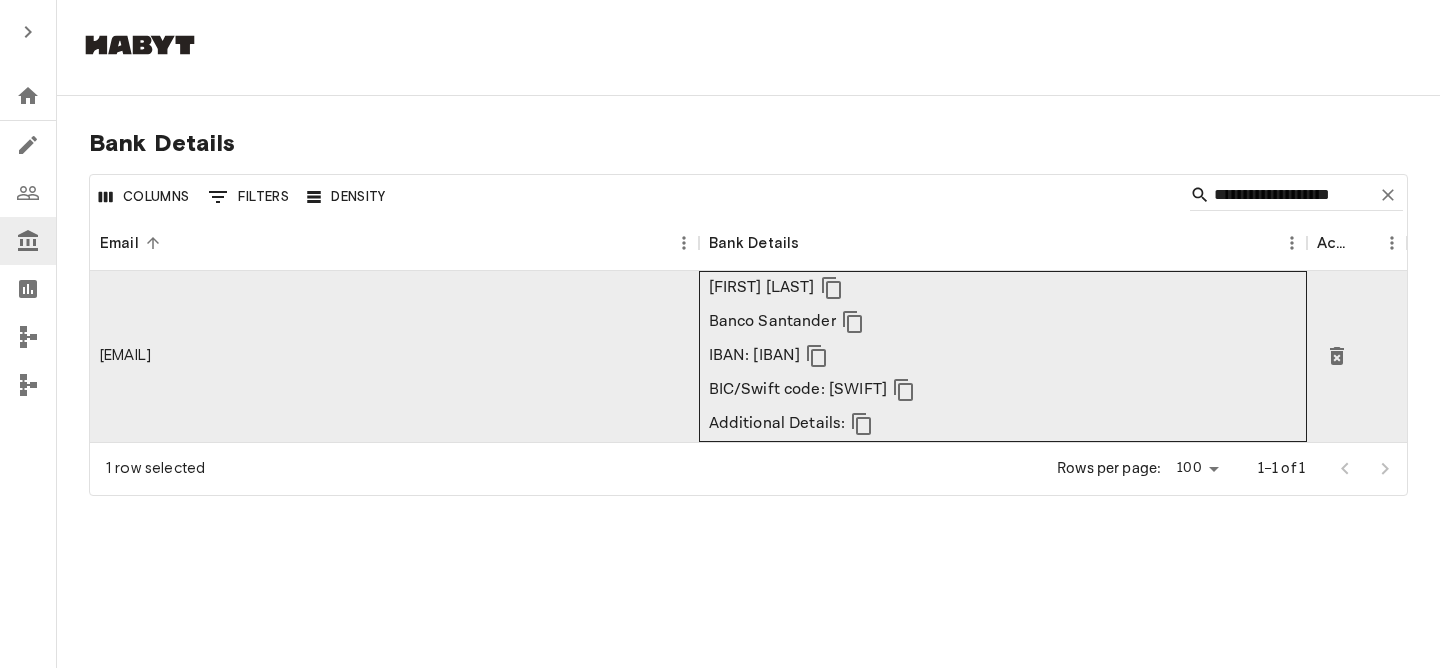 drag, startPoint x: 701, startPoint y: 290, endPoint x: 944, endPoint y: 391, distance: 263.15396 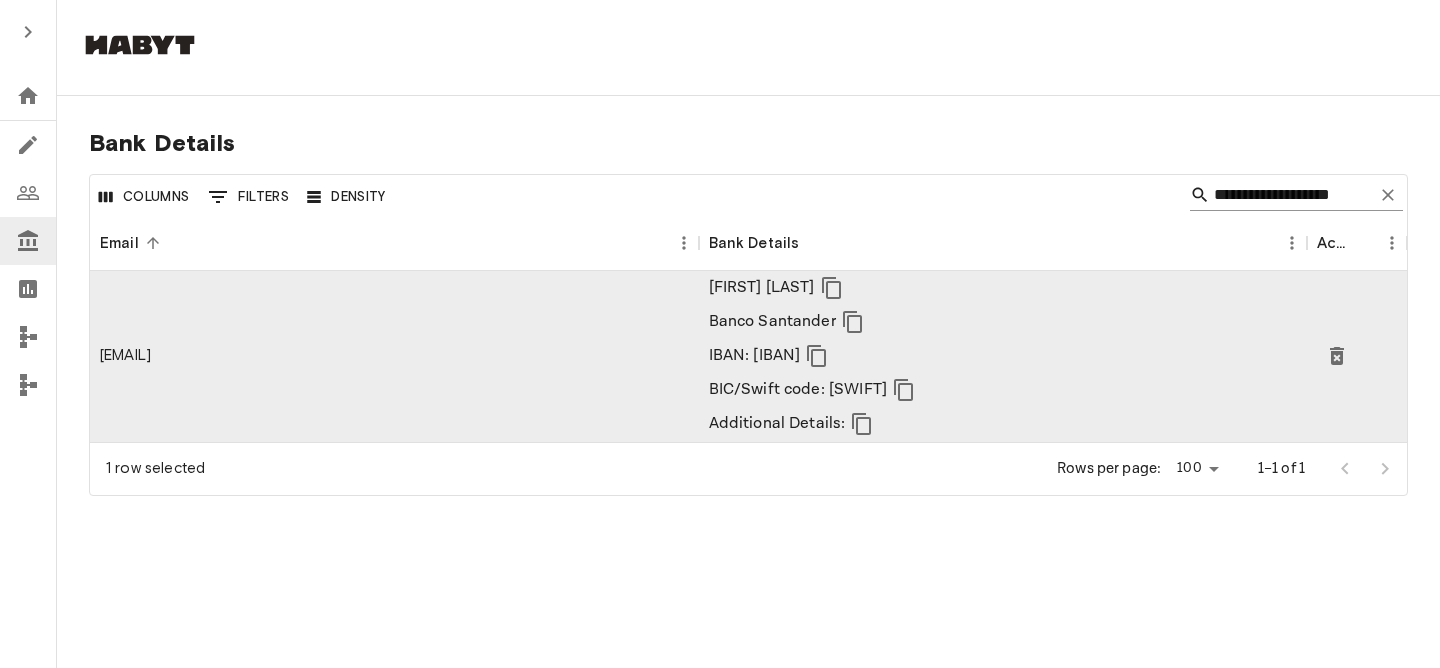 click 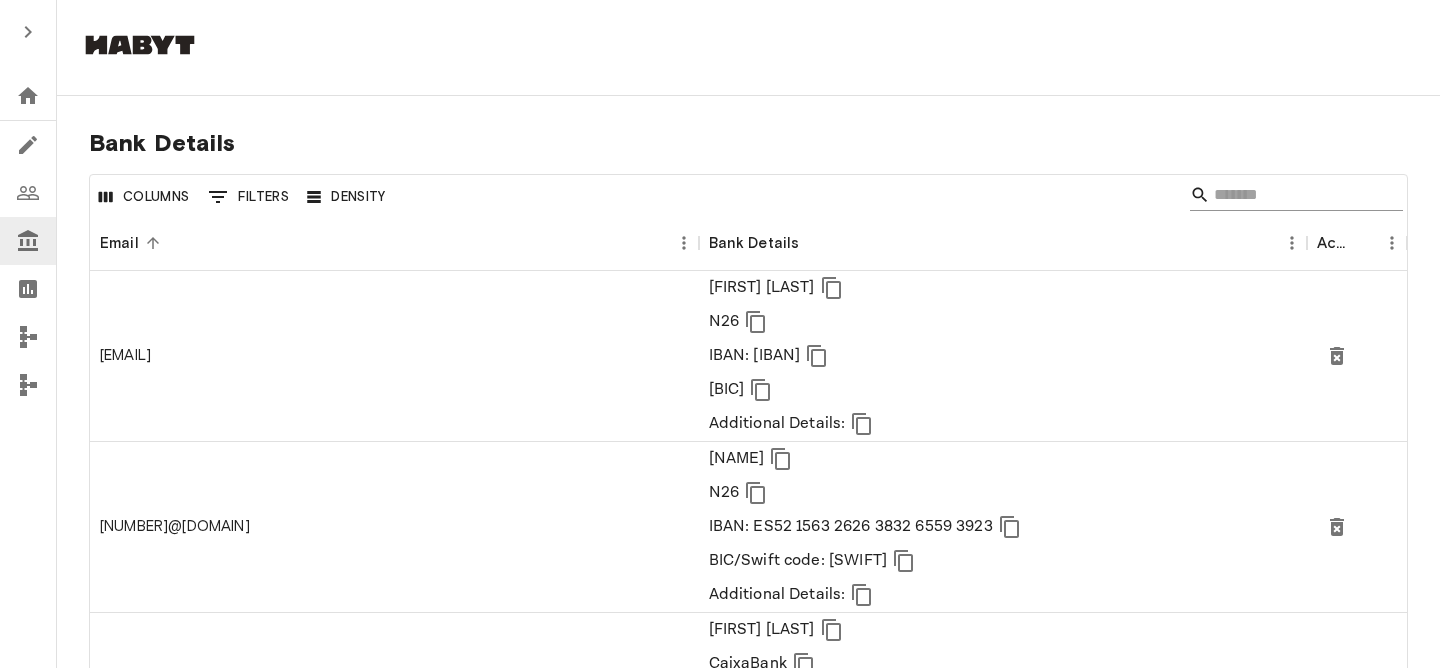 click at bounding box center [1293, 195] 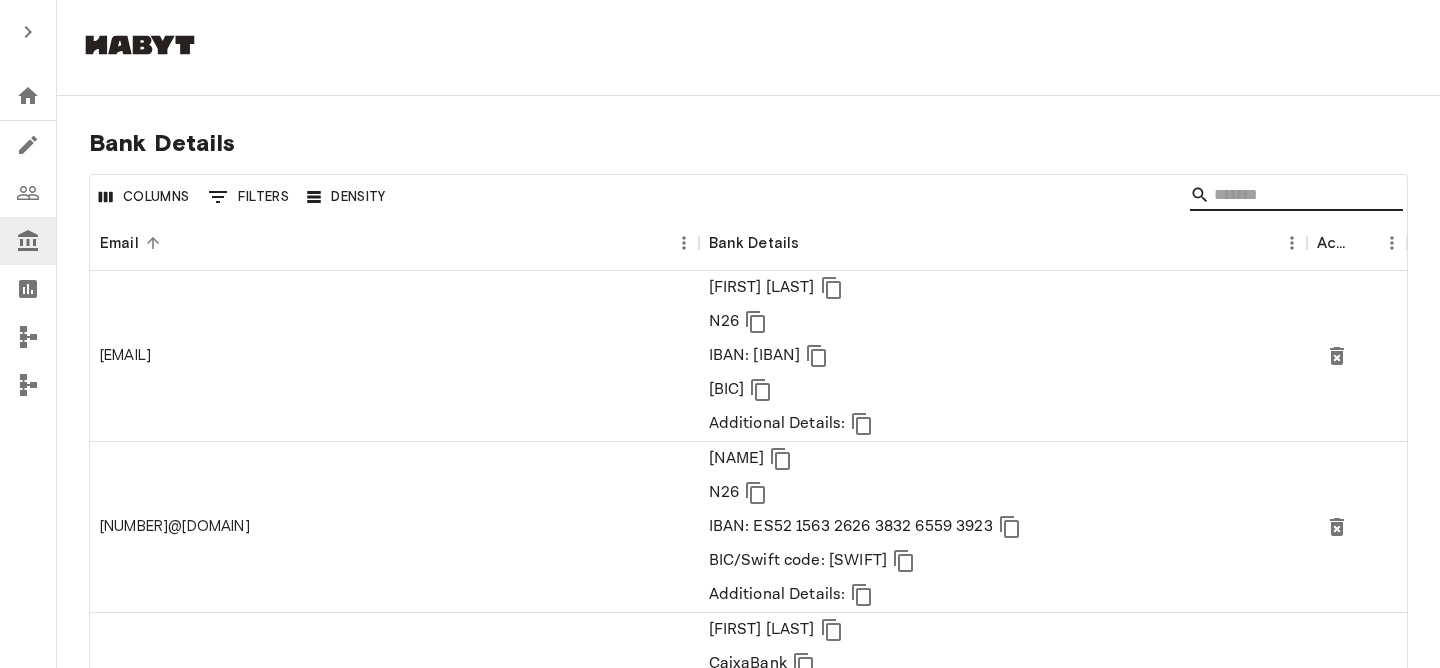 paste on "**********" 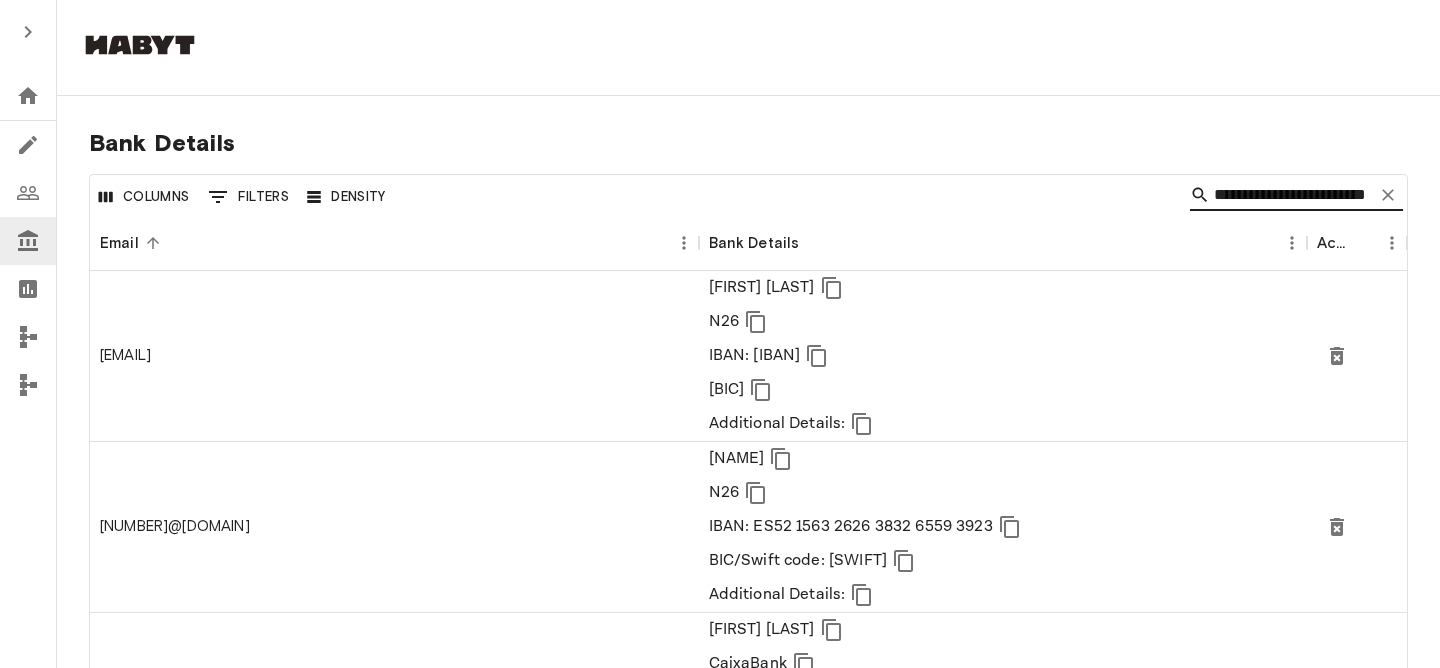 scroll, scrollTop: 0, scrollLeft: 44, axis: horizontal 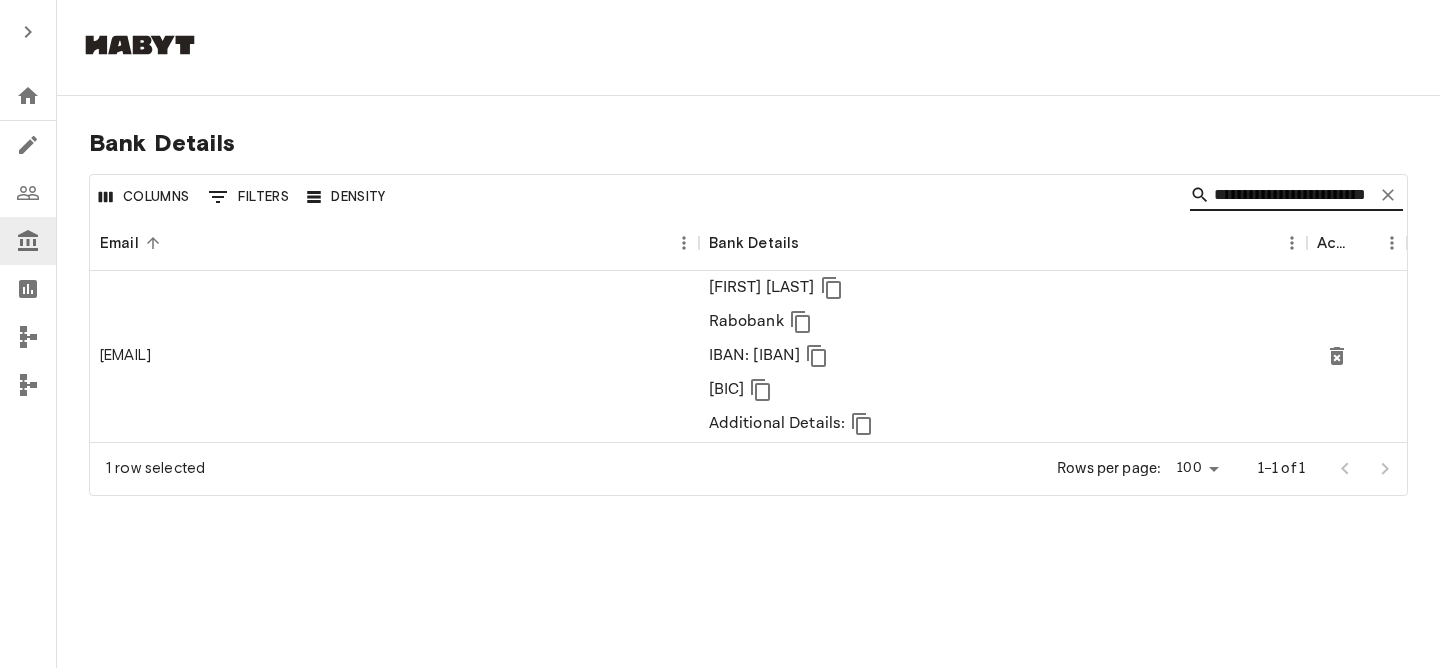 type on "**********" 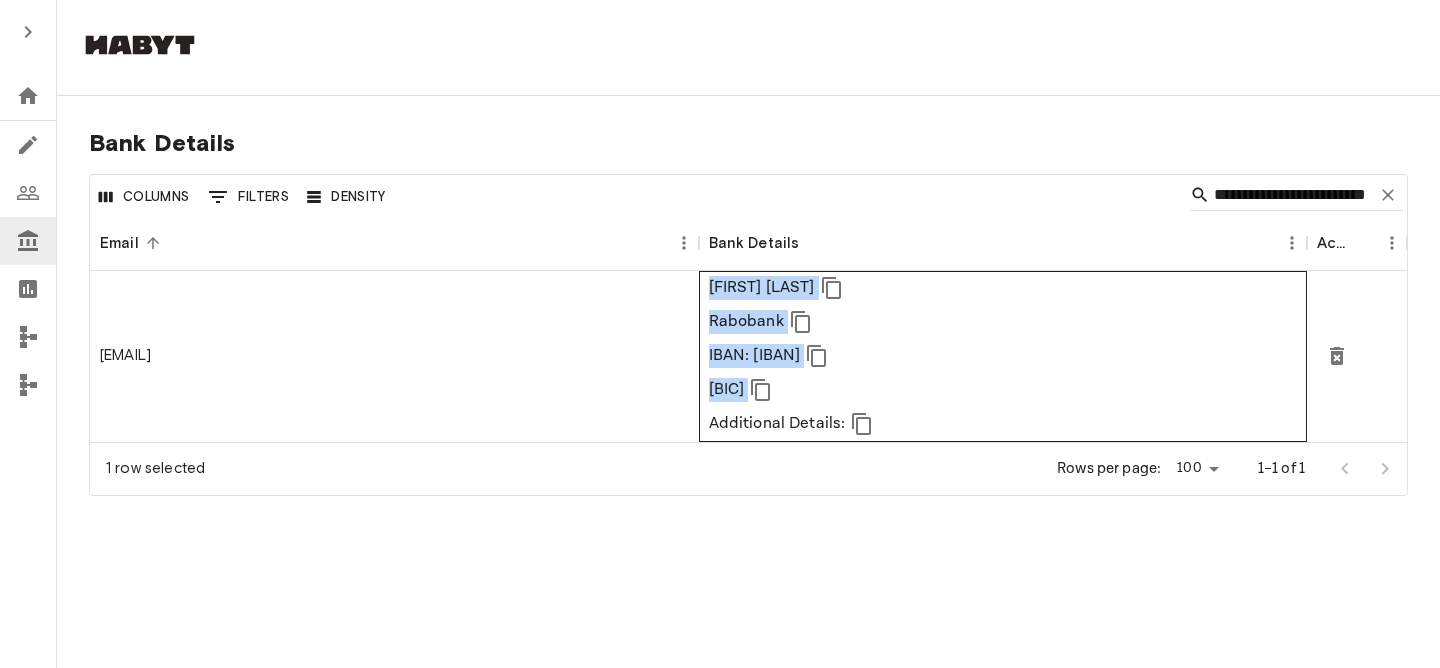 drag, startPoint x: 706, startPoint y: 287, endPoint x: 928, endPoint y: 379, distance: 240.30814 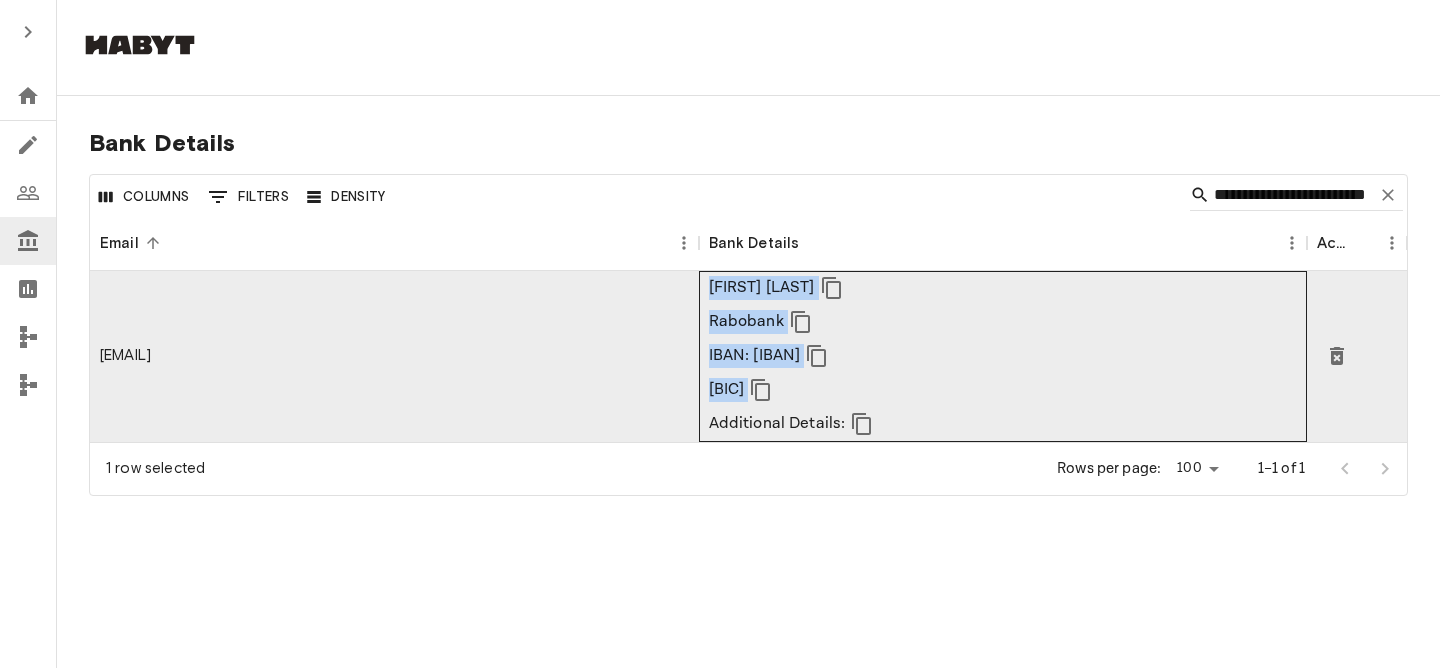 copy on "[FIRST] [LAST] [BANK] [IBAN] [BIC]" 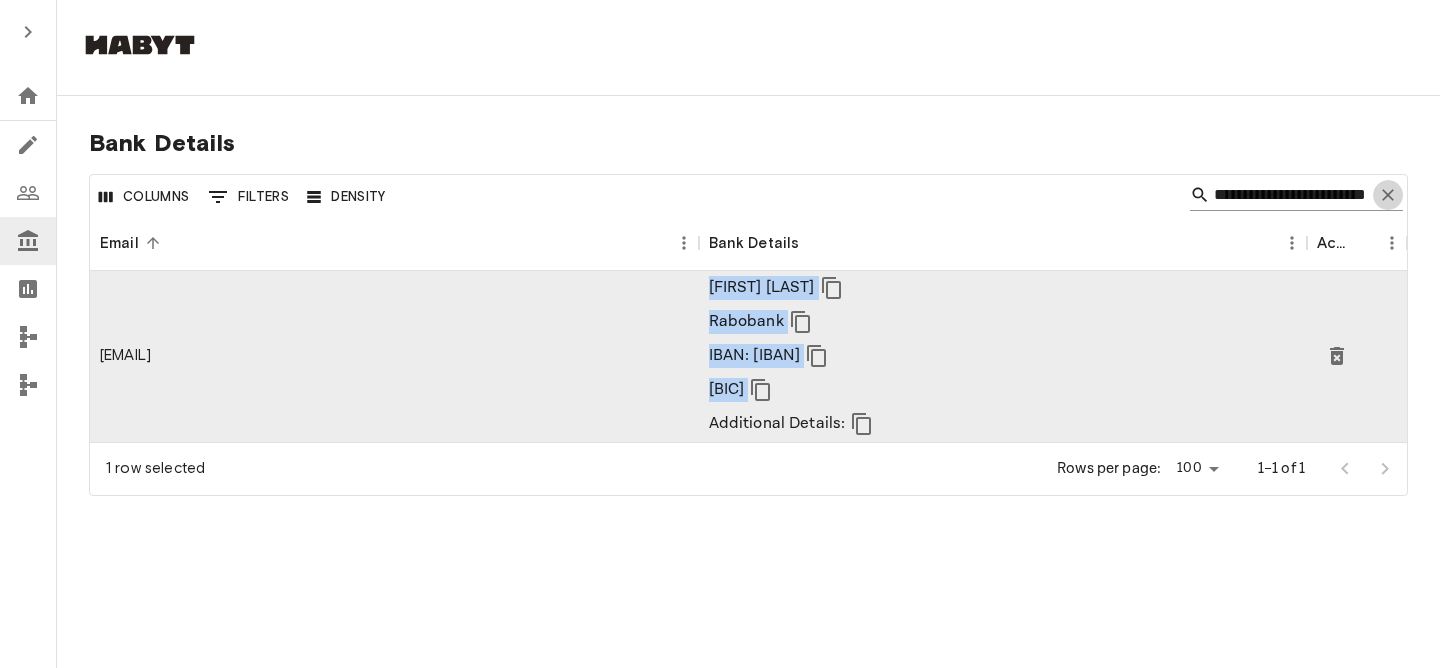 click 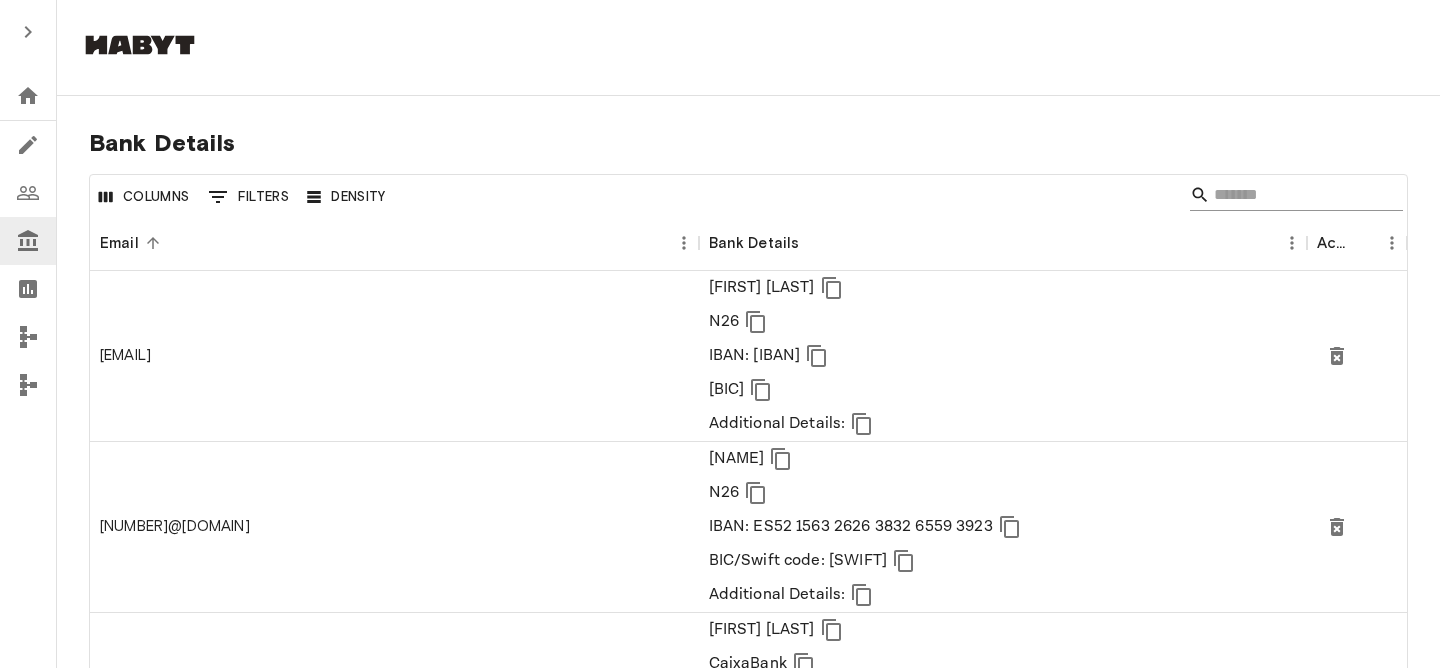 click at bounding box center [1293, 195] 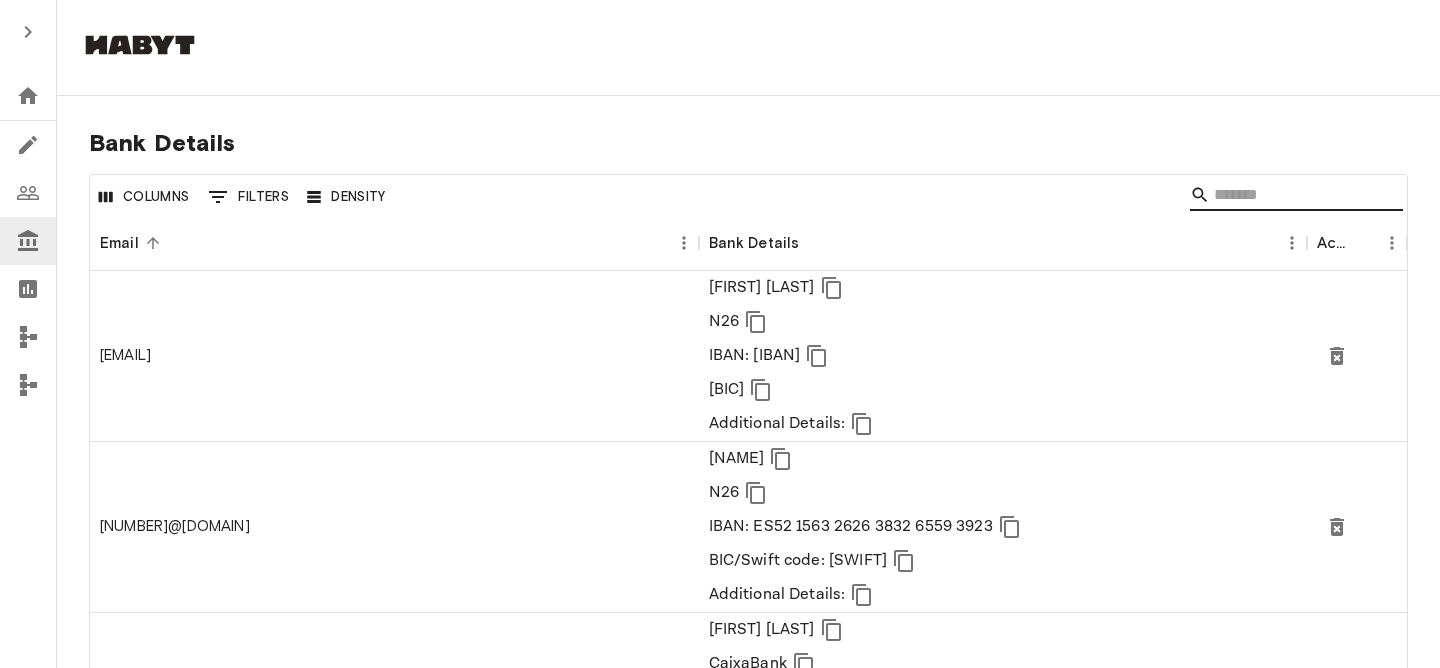 paste on "**********" 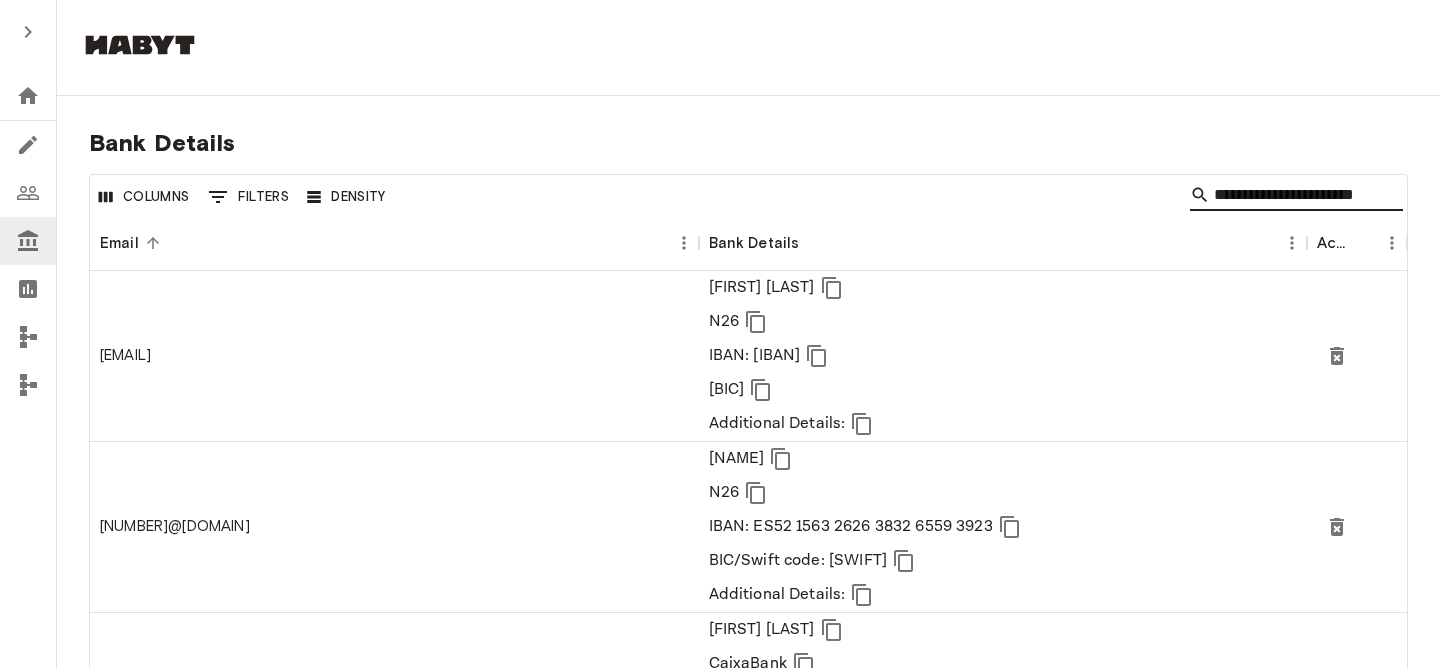 scroll, scrollTop: 0, scrollLeft: 19, axis: horizontal 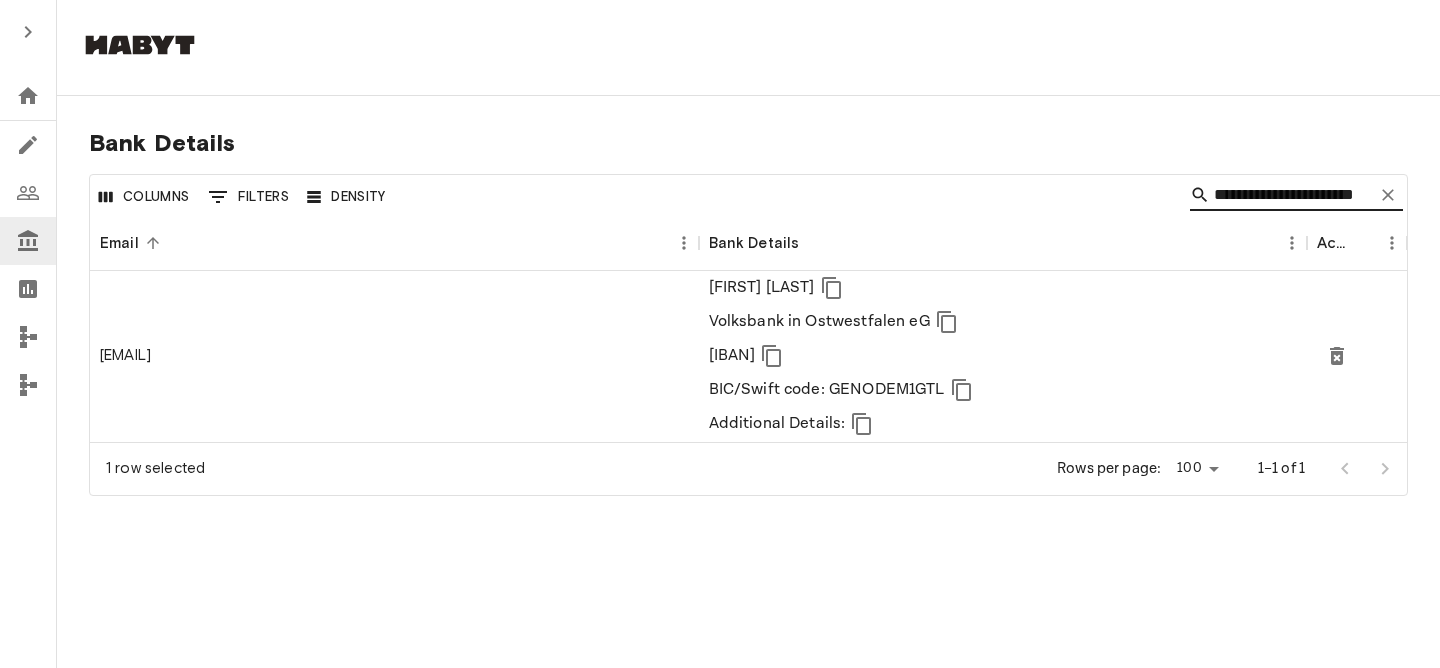 type on "**********" 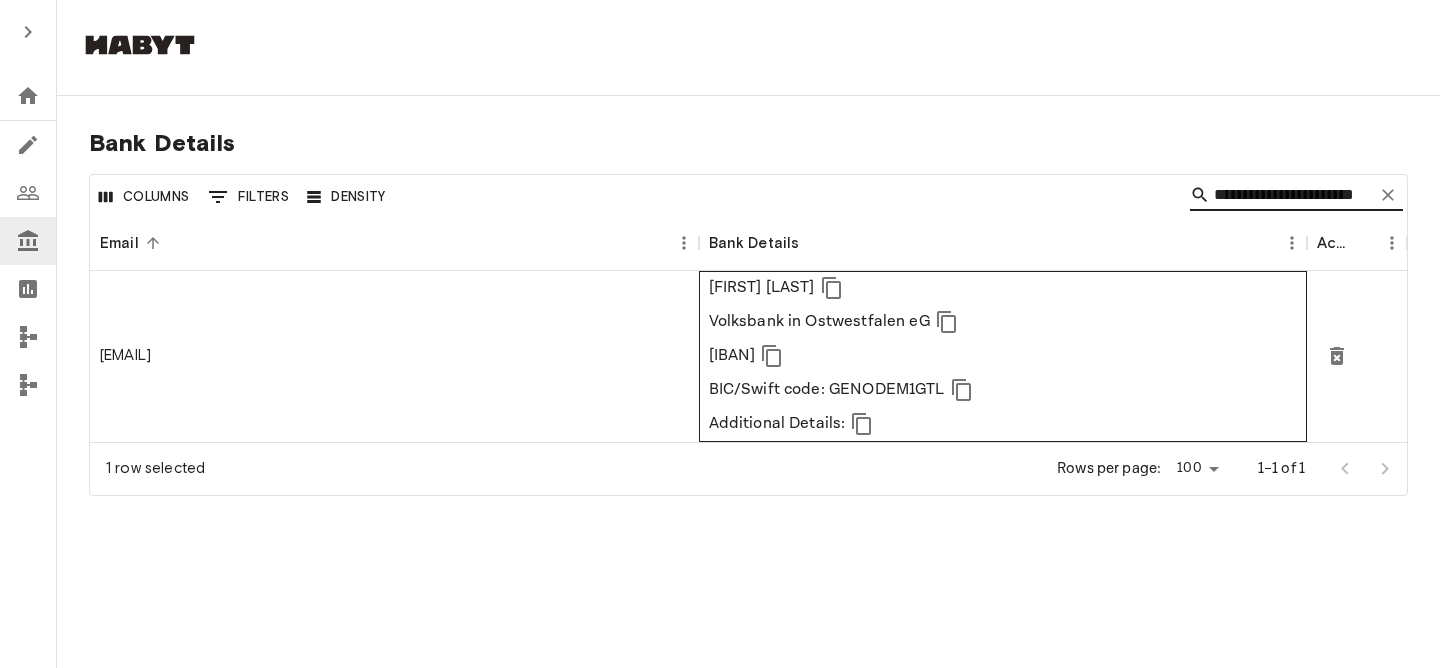 scroll, scrollTop: 0, scrollLeft: 0, axis: both 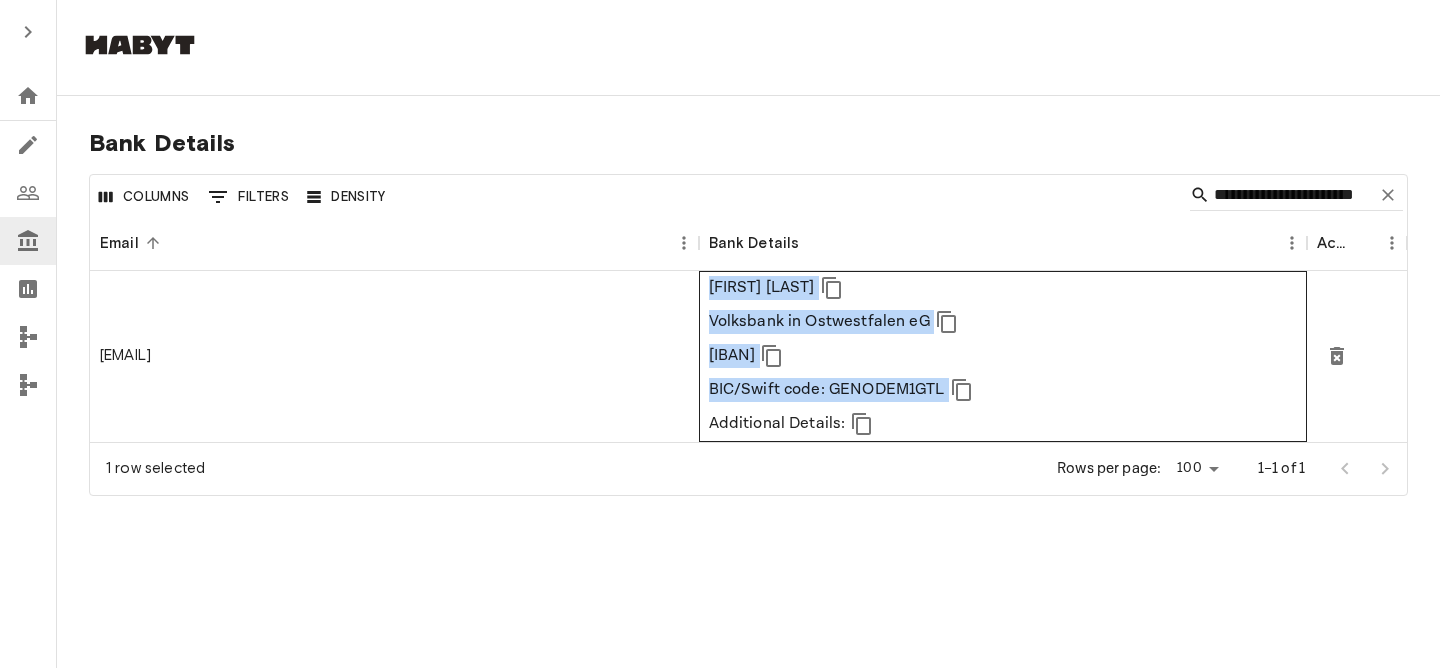 drag, startPoint x: 710, startPoint y: 290, endPoint x: 977, endPoint y: 384, distance: 283.0636 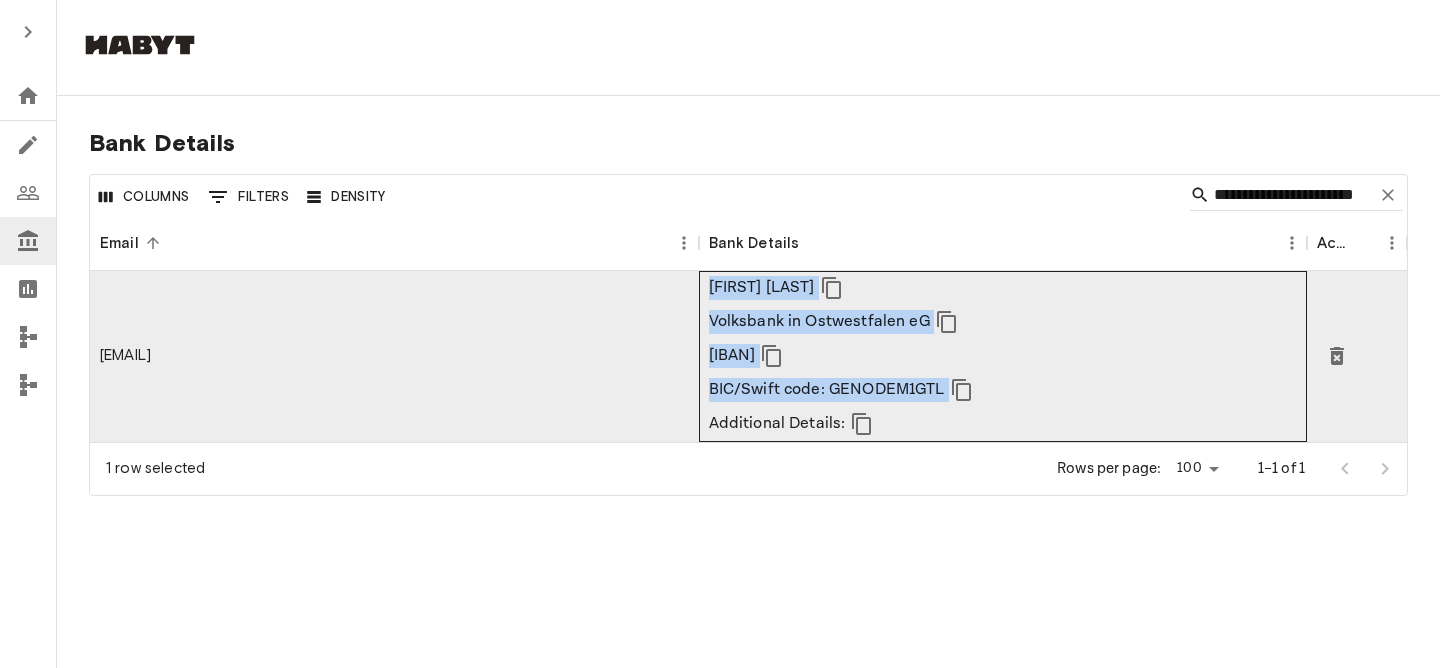 copy on "[FIRST] [LAST] [BANK] [IBAN] [BIC]" 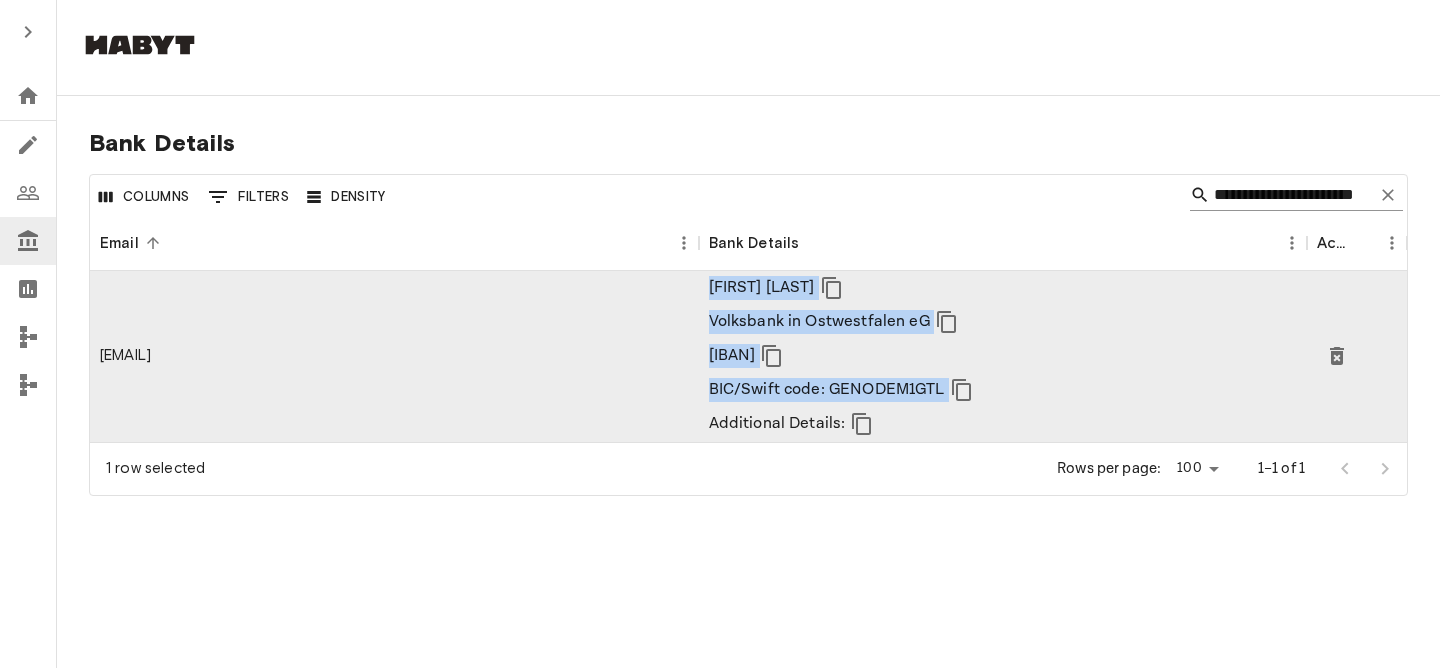click 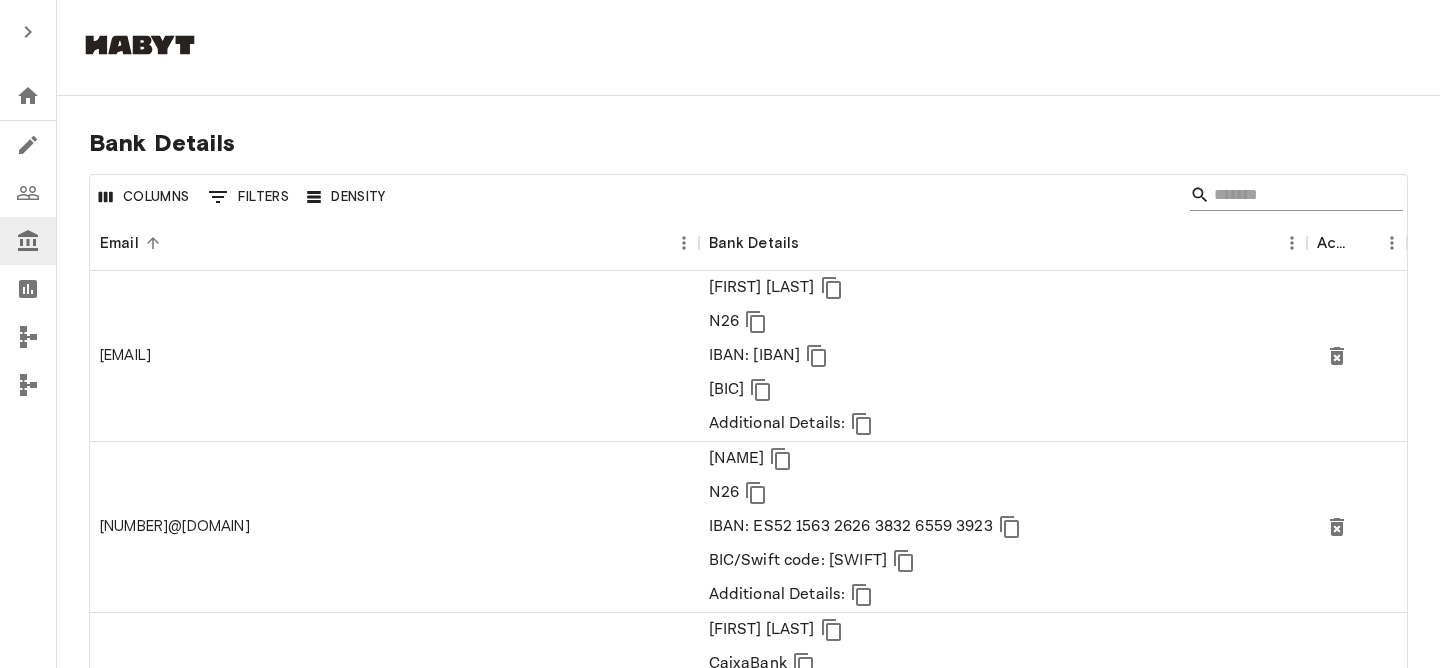 click at bounding box center (1293, 195) 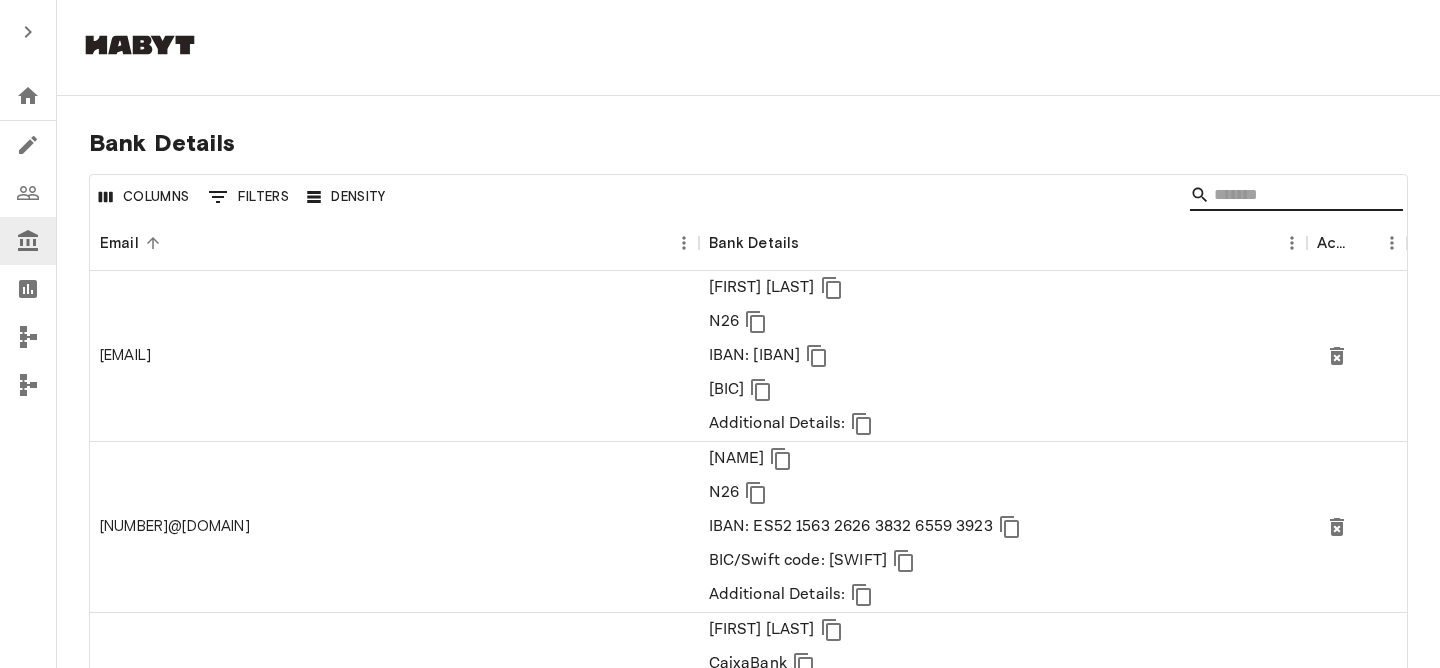 paste on "**********" 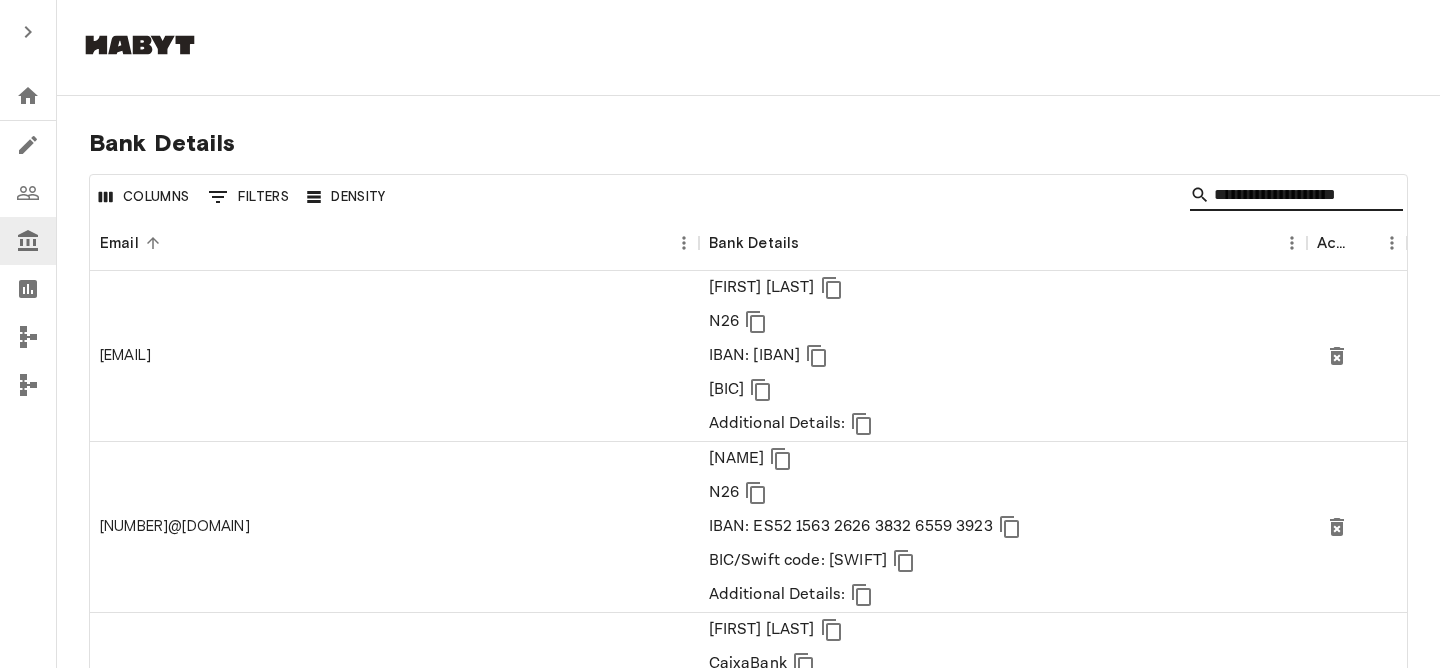 scroll, scrollTop: 0, scrollLeft: 18, axis: horizontal 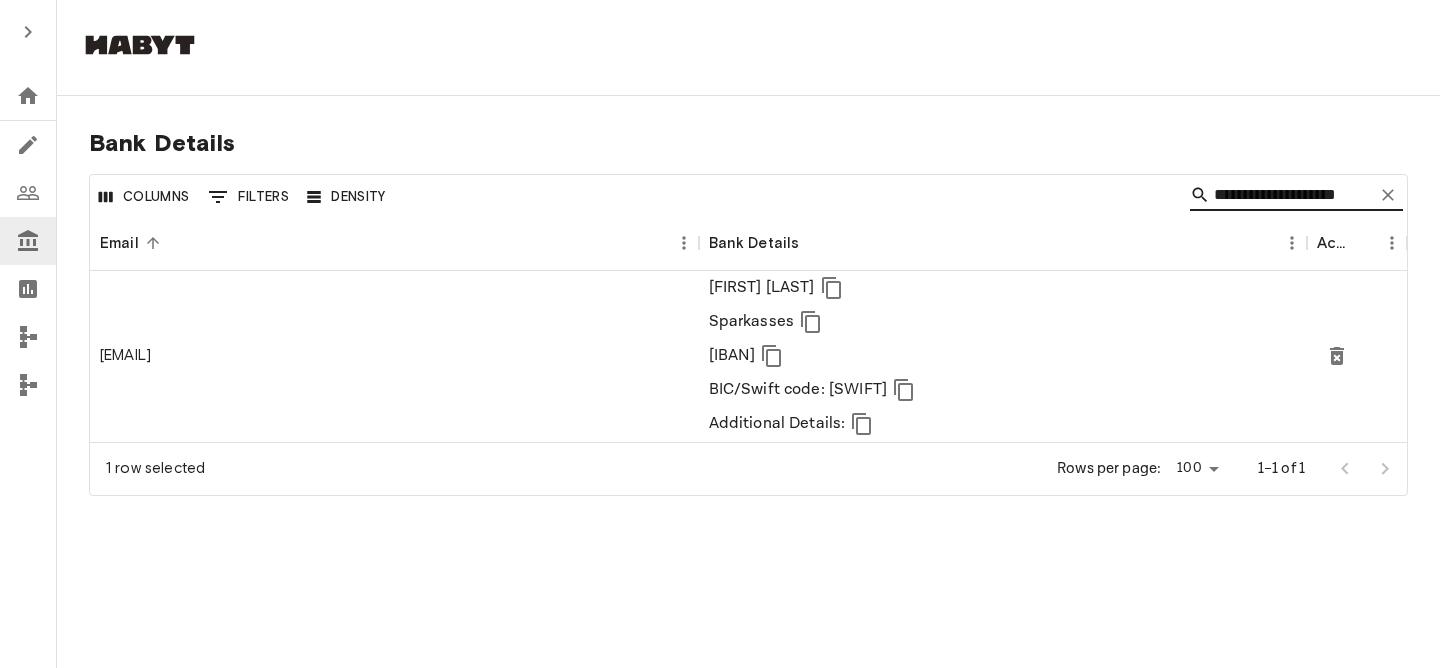 type on "**********" 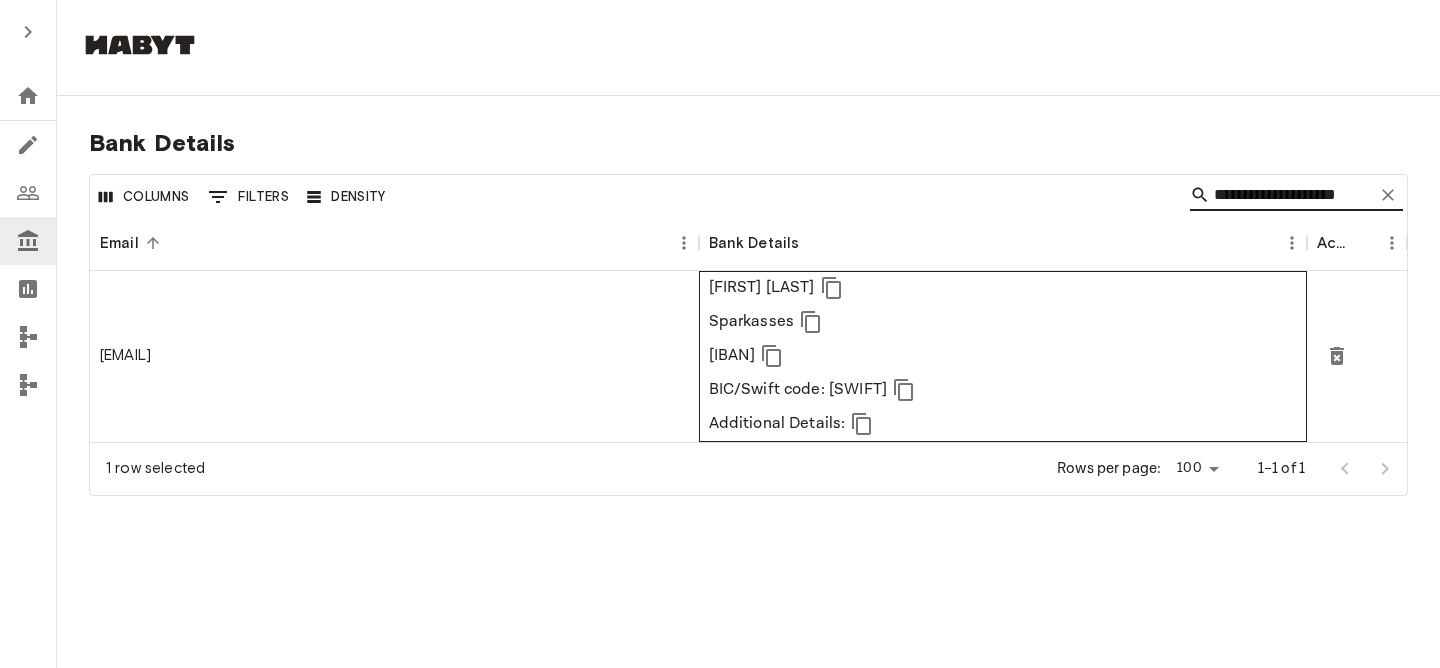 scroll, scrollTop: 0, scrollLeft: 0, axis: both 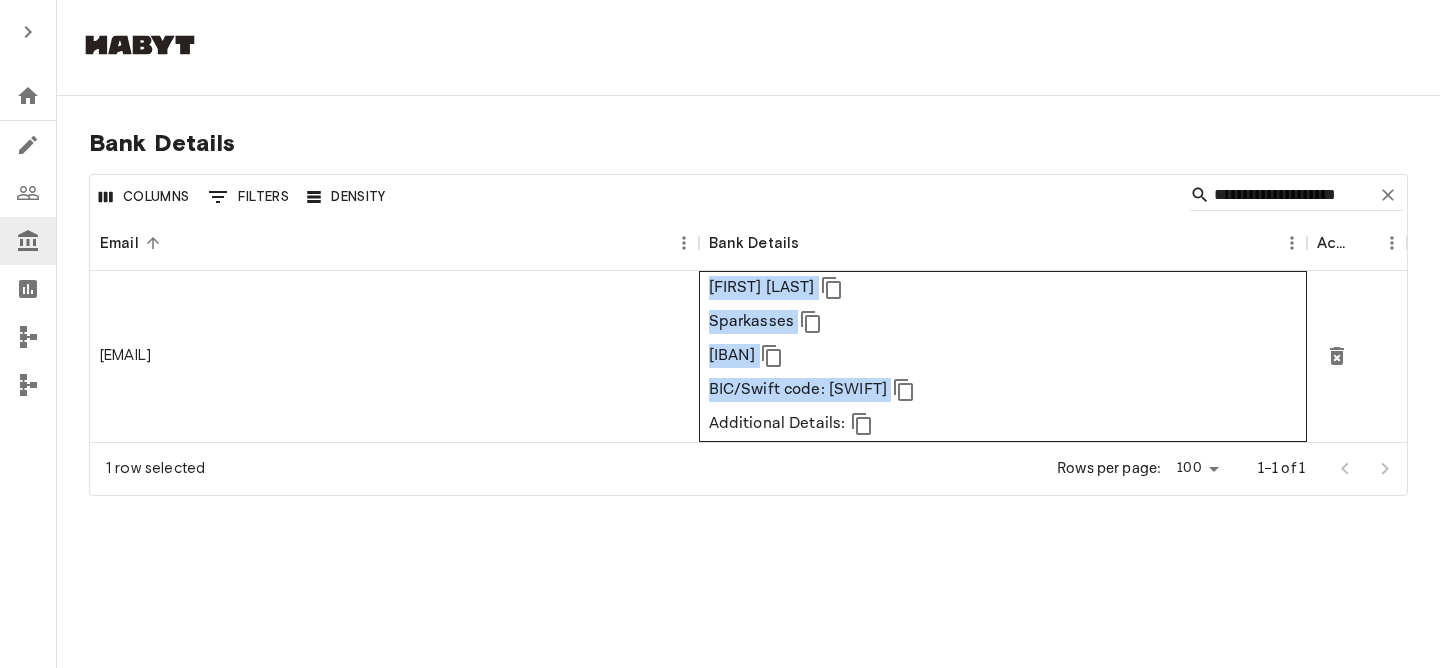 drag, startPoint x: 710, startPoint y: 281, endPoint x: 944, endPoint y: 380, distance: 254.08069 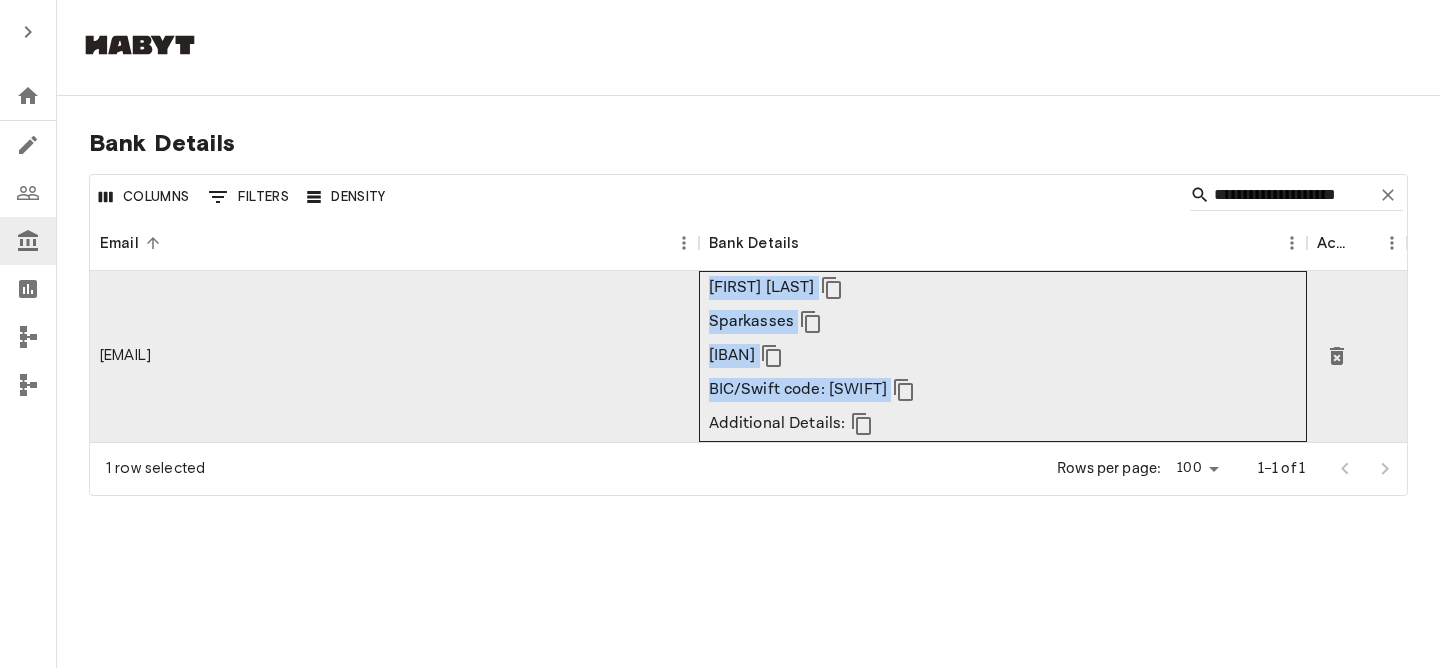copy on "[FIRST] [LAST] IBAN: [IBAN] BIC/Swift code: [SWIFT]" 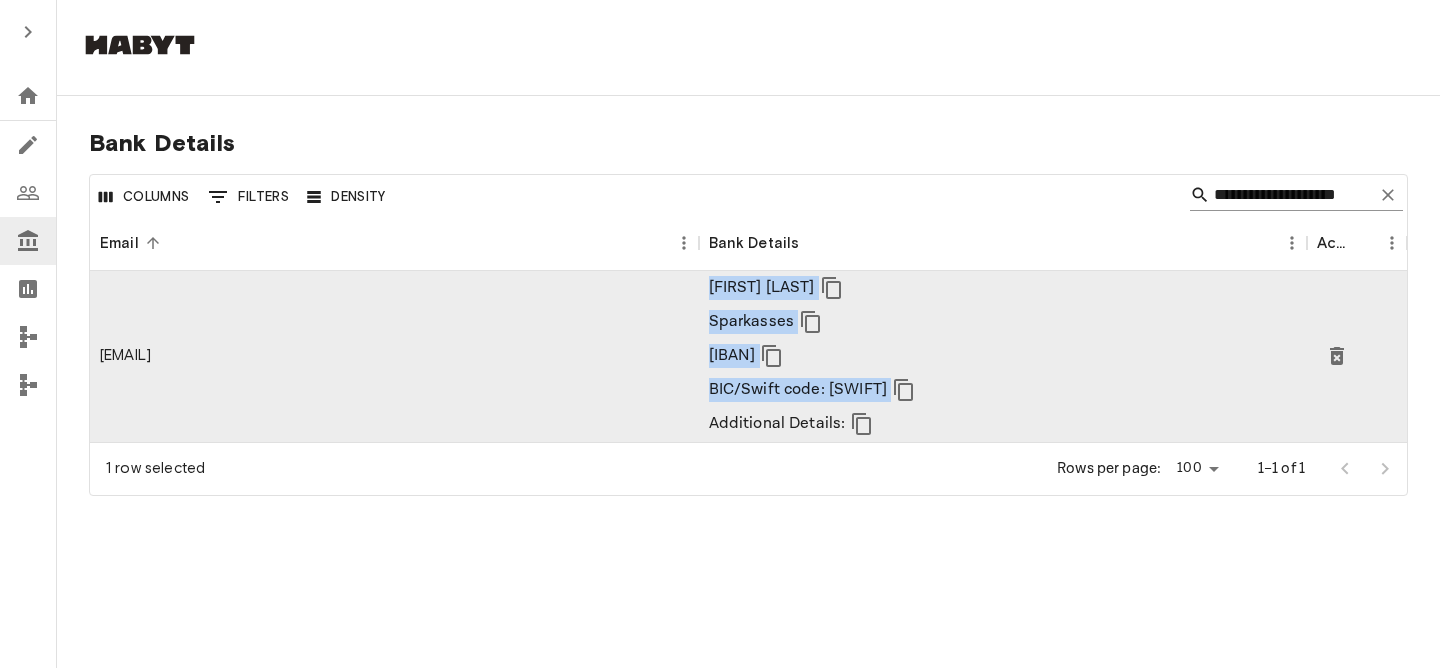 click 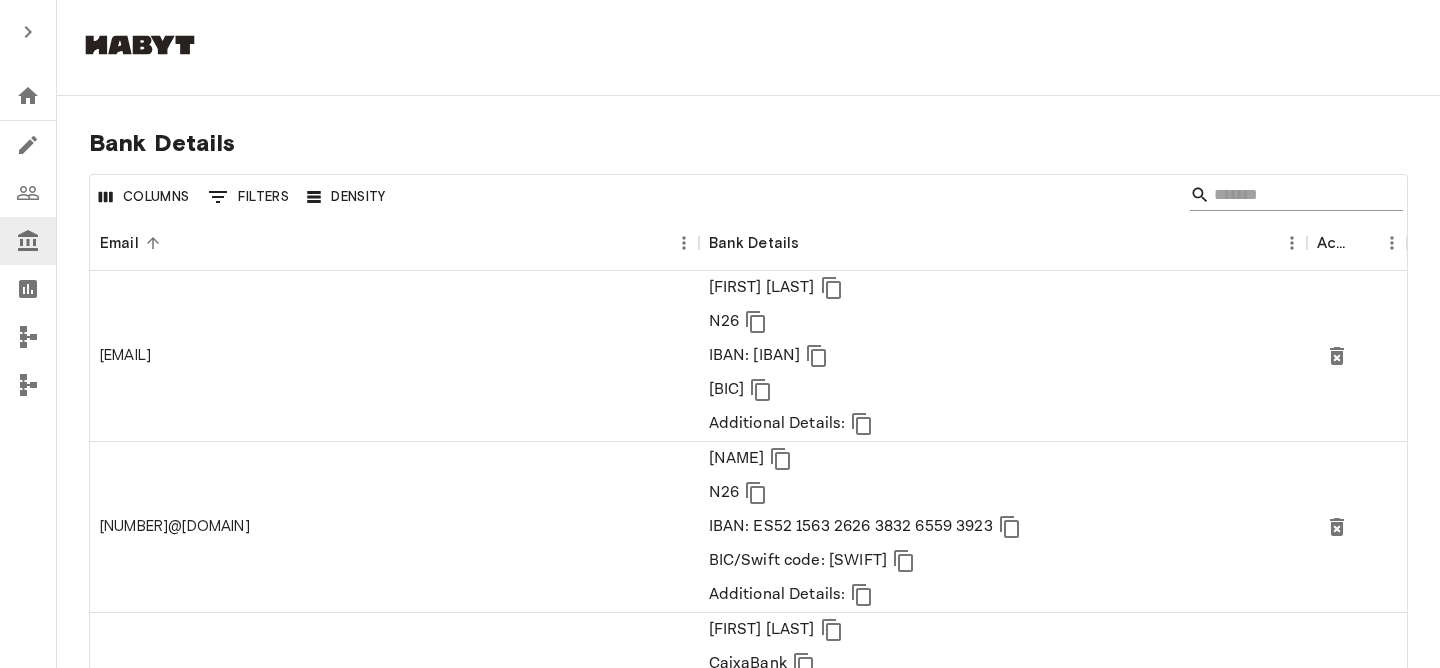 click at bounding box center [1293, 195] 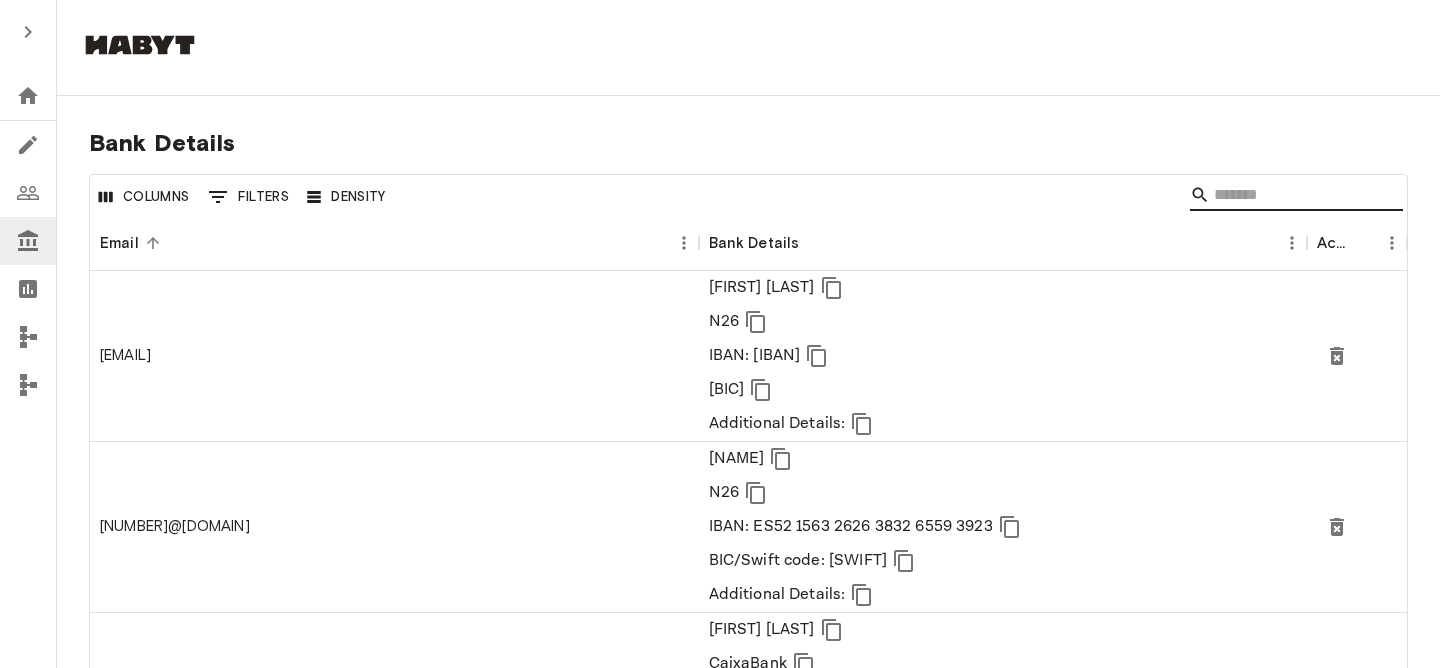 paste on "**********" 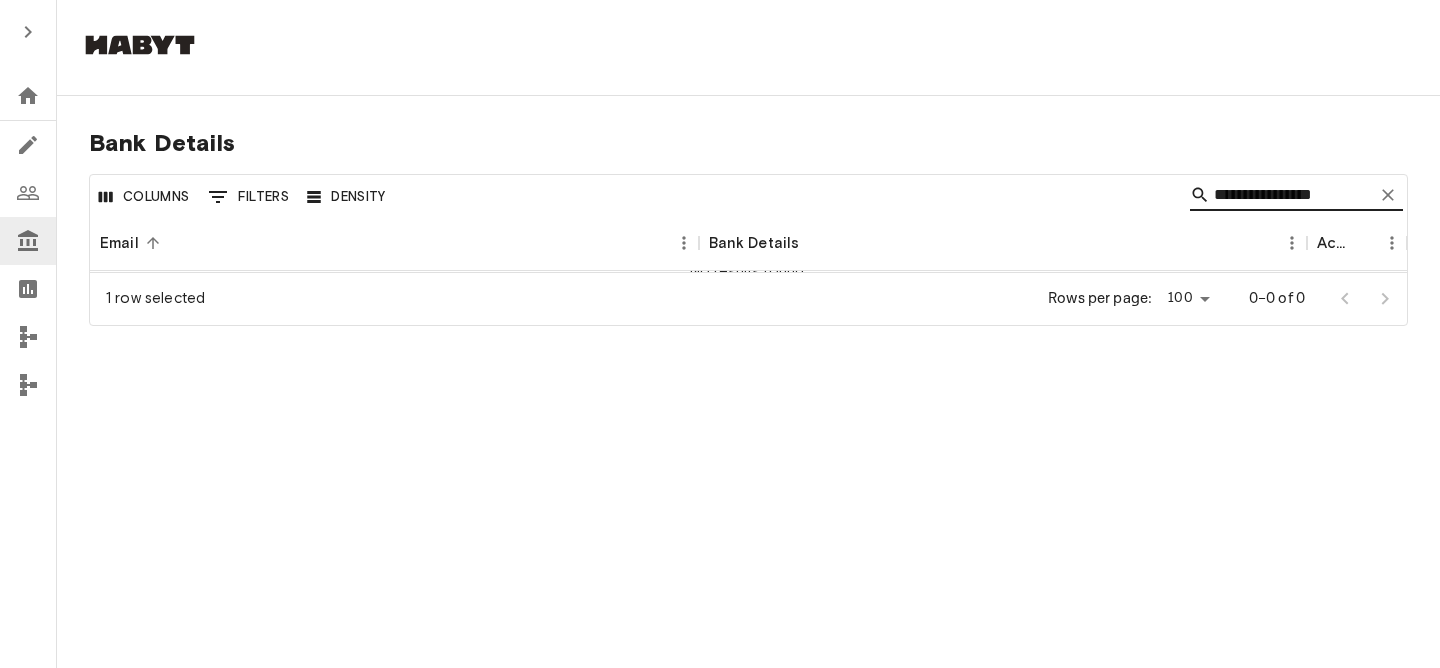 type on "**********" 